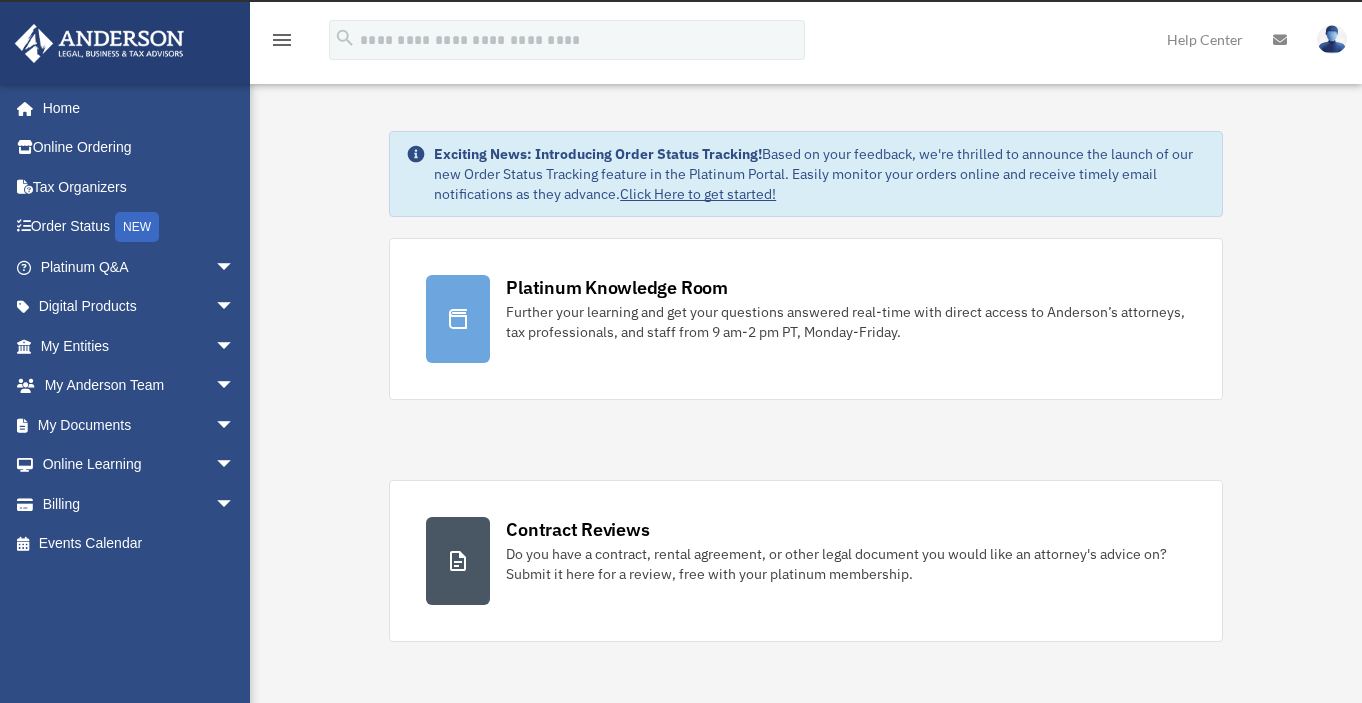 scroll, scrollTop: 0, scrollLeft: 0, axis: both 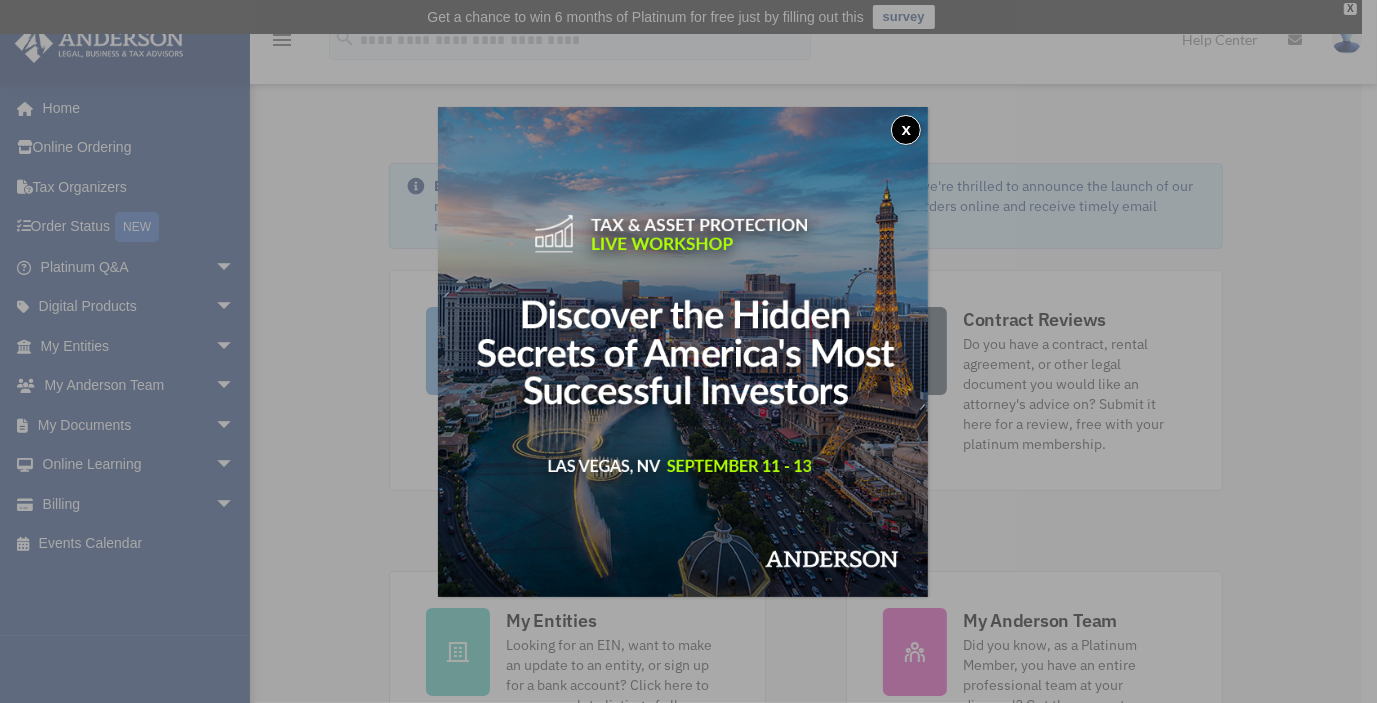 click on "x" at bounding box center (906, 130) 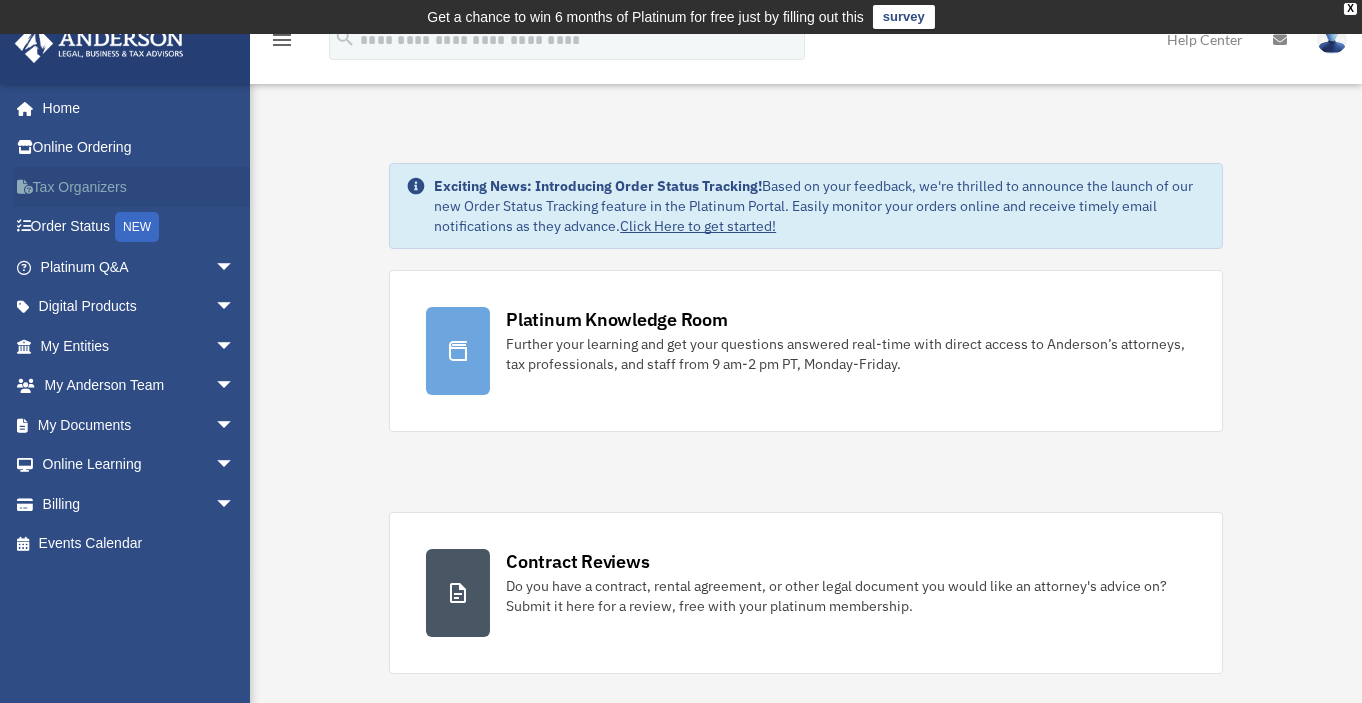 click on "Tax Organizers" at bounding box center (139, 187) 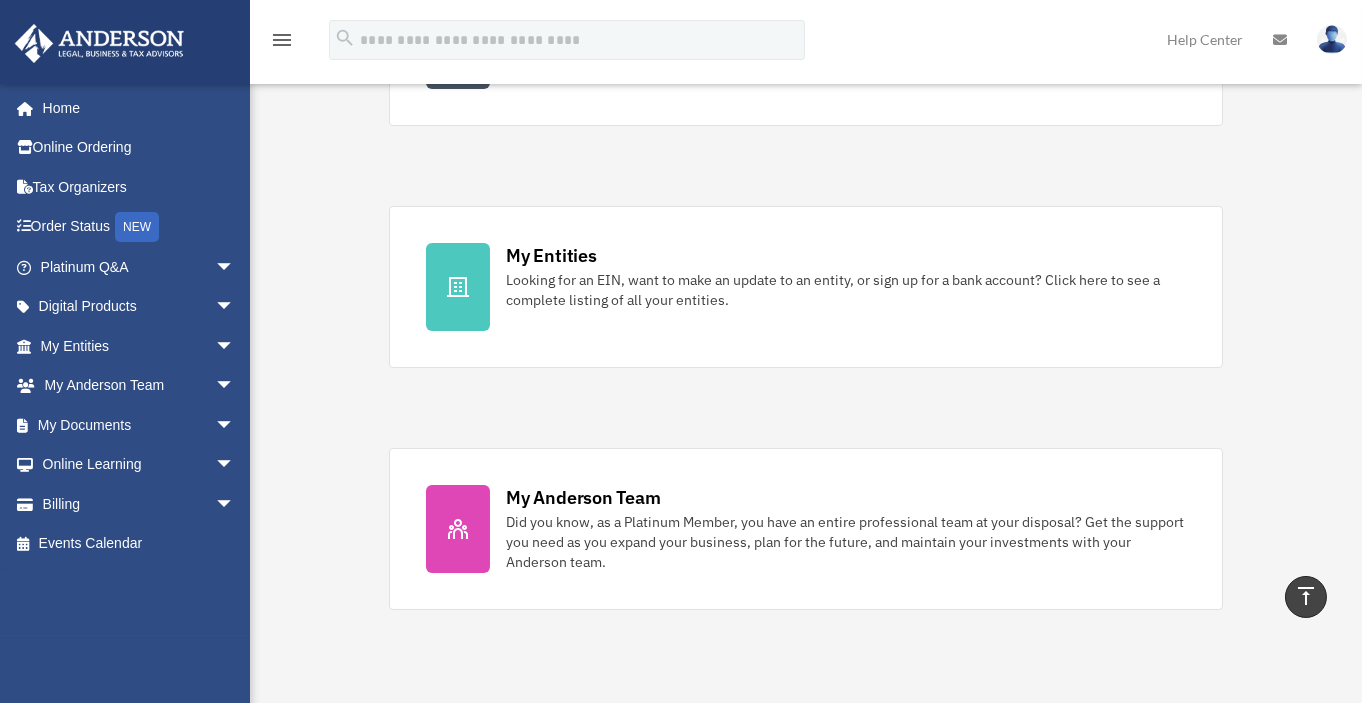 scroll, scrollTop: 500, scrollLeft: 0, axis: vertical 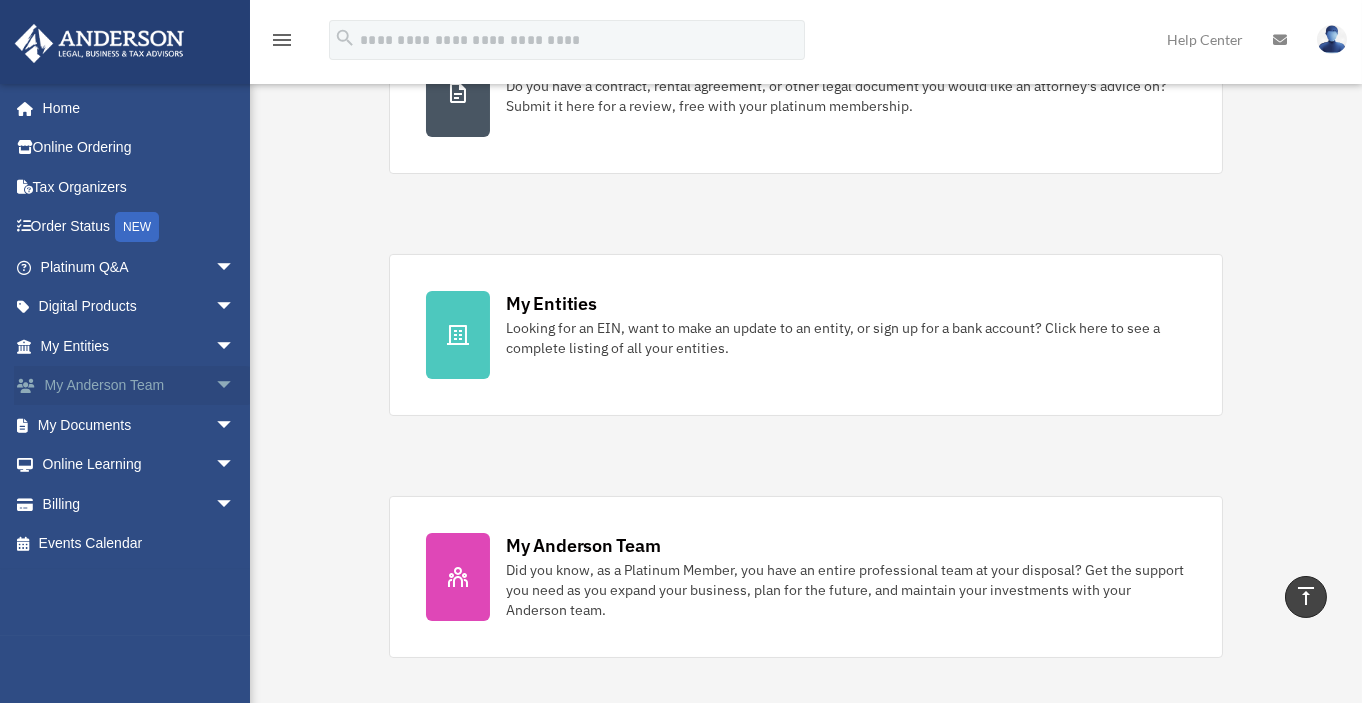 click on "arrow_drop_down" at bounding box center (235, 386) 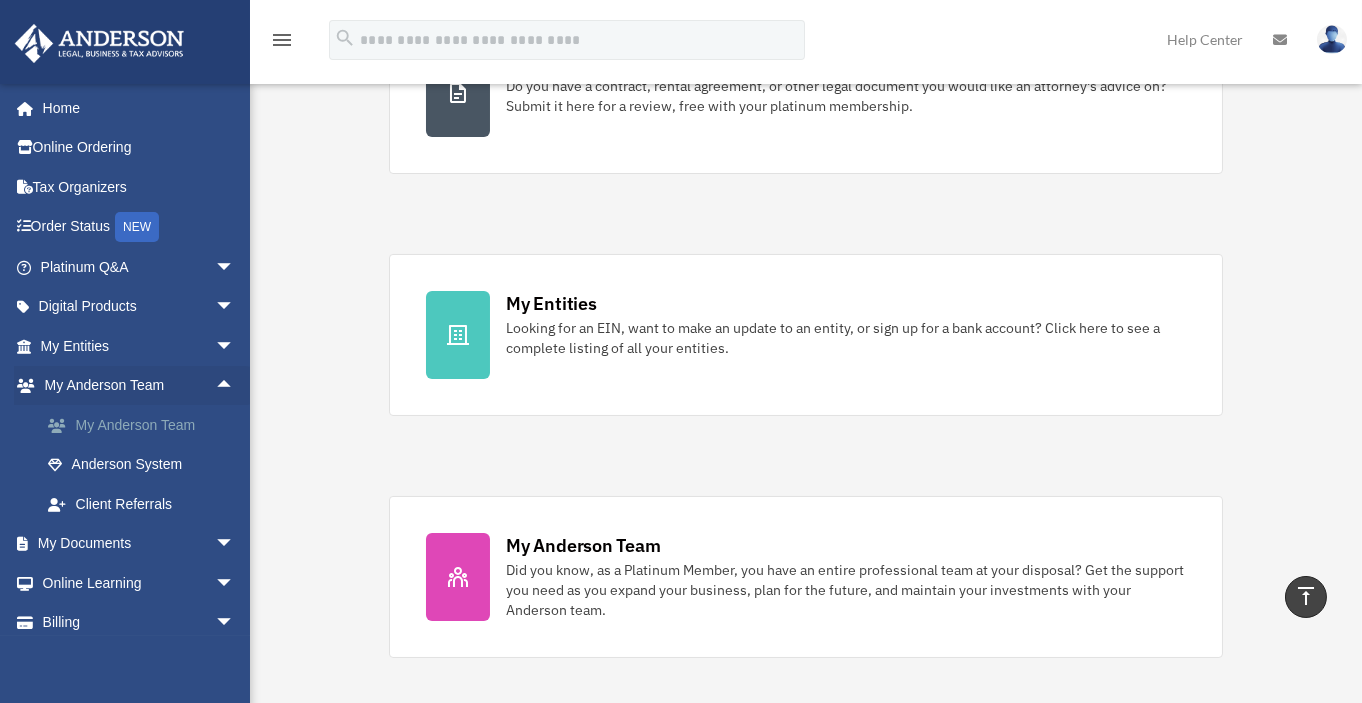 click on "My Anderson Team" at bounding box center (146, 425) 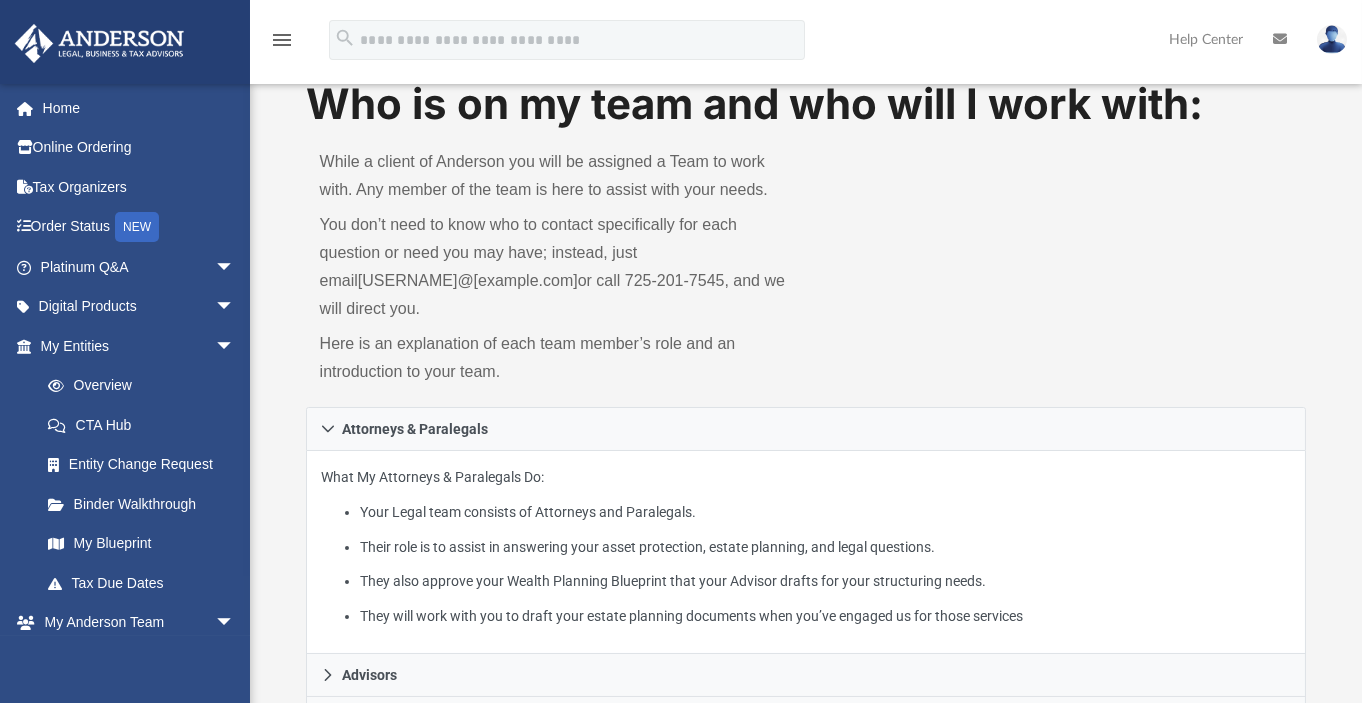 scroll, scrollTop: 100, scrollLeft: 0, axis: vertical 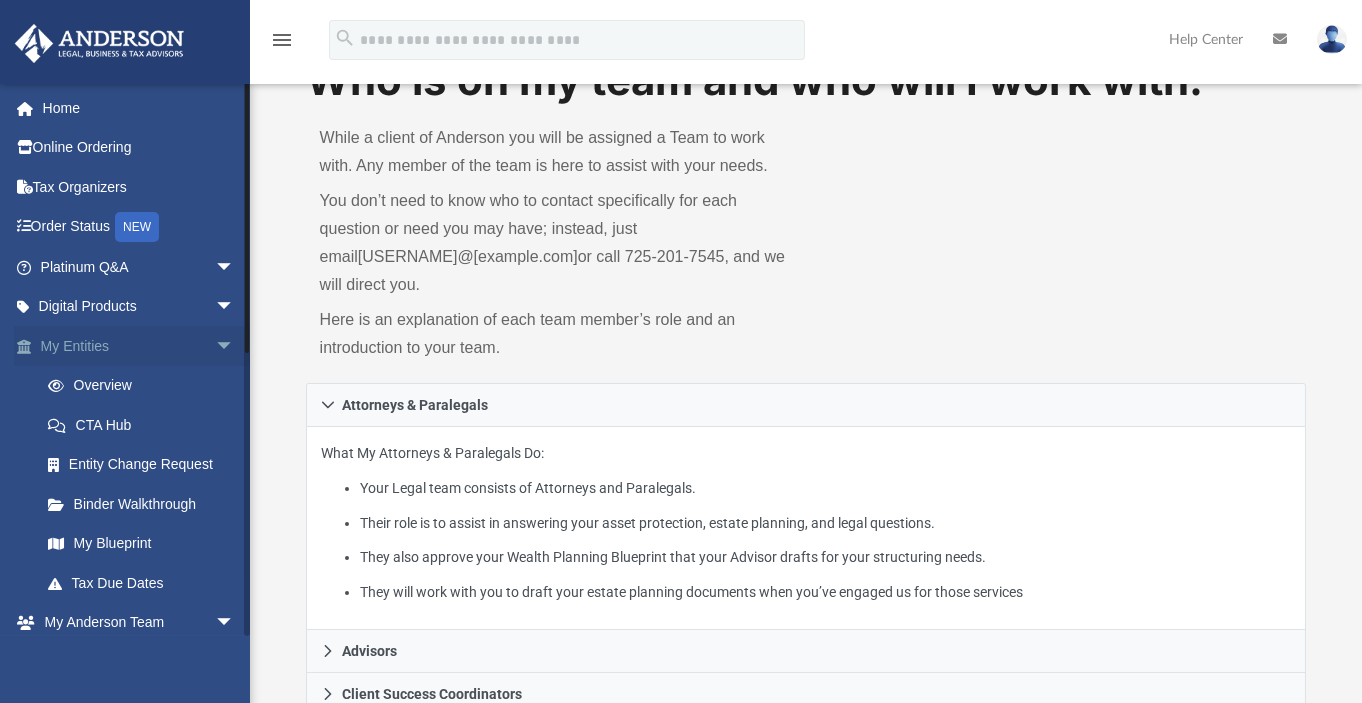 click on "arrow_drop_down" at bounding box center (235, 346) 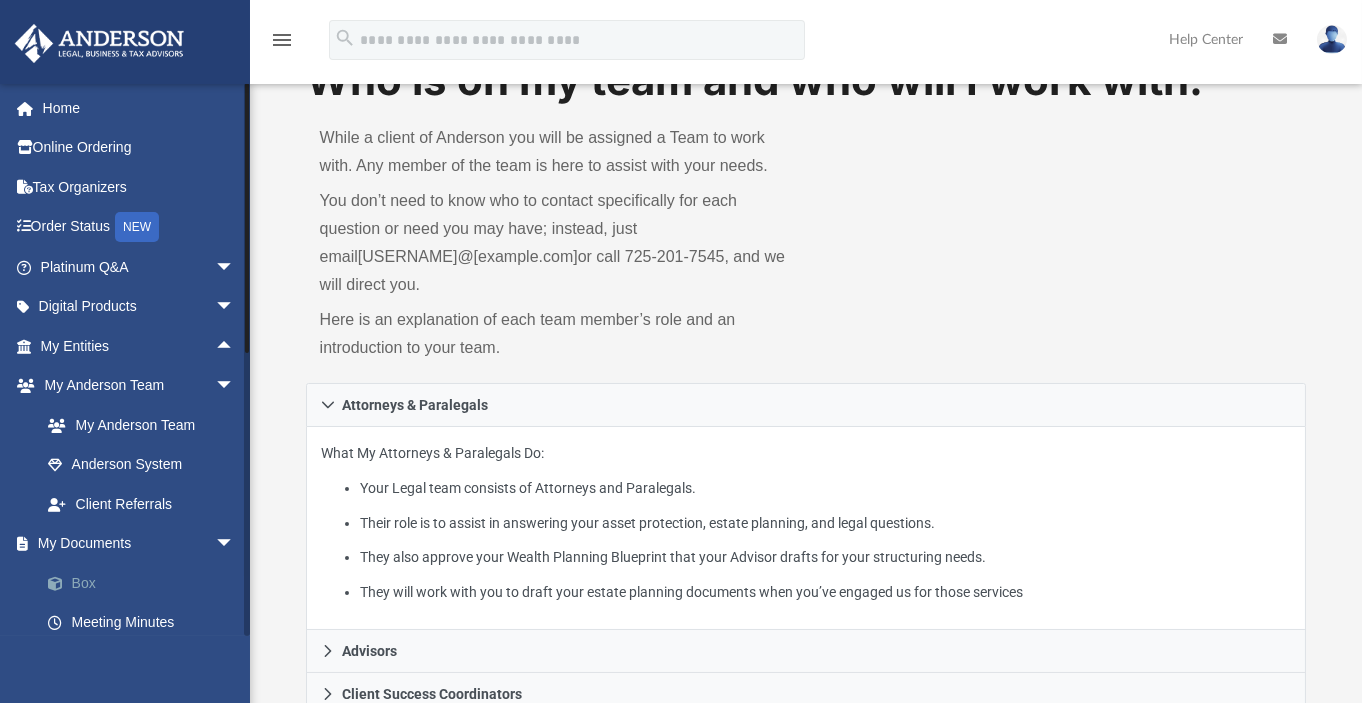 click on "Box" at bounding box center (146, 583) 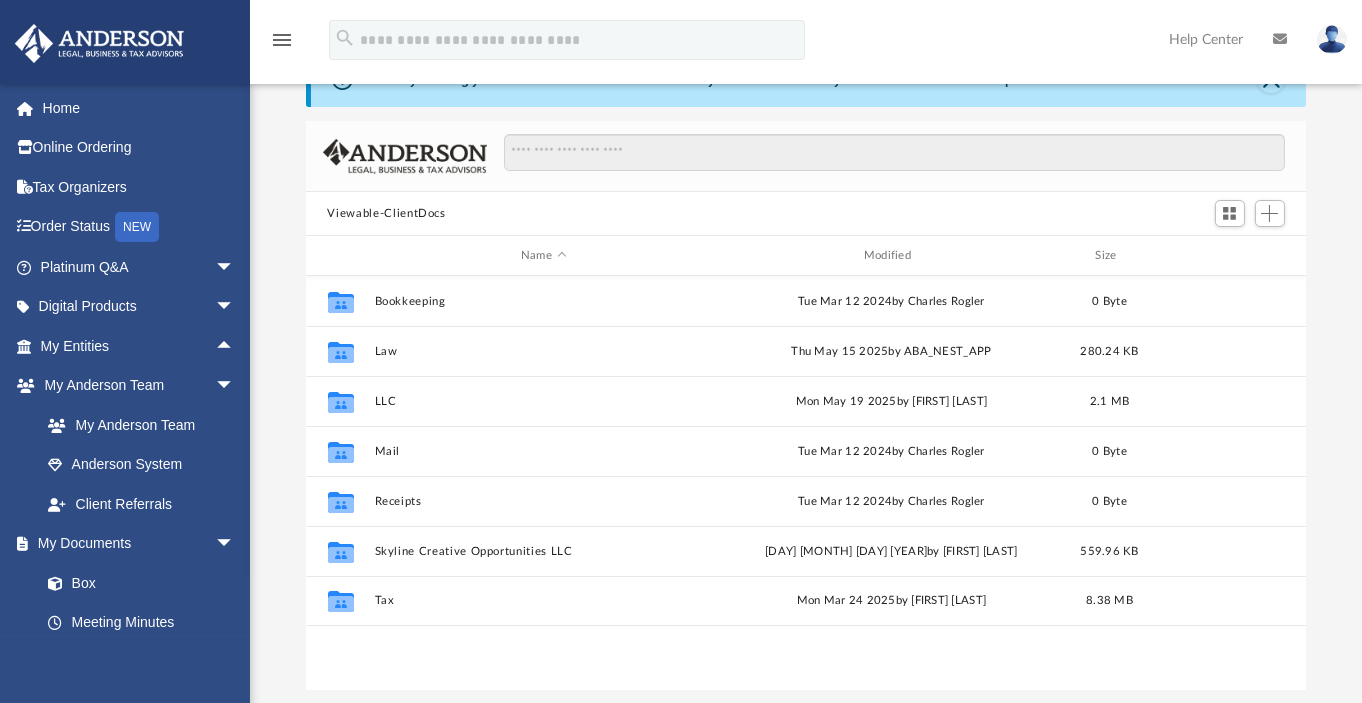 scroll, scrollTop: 16, scrollLeft: 16, axis: both 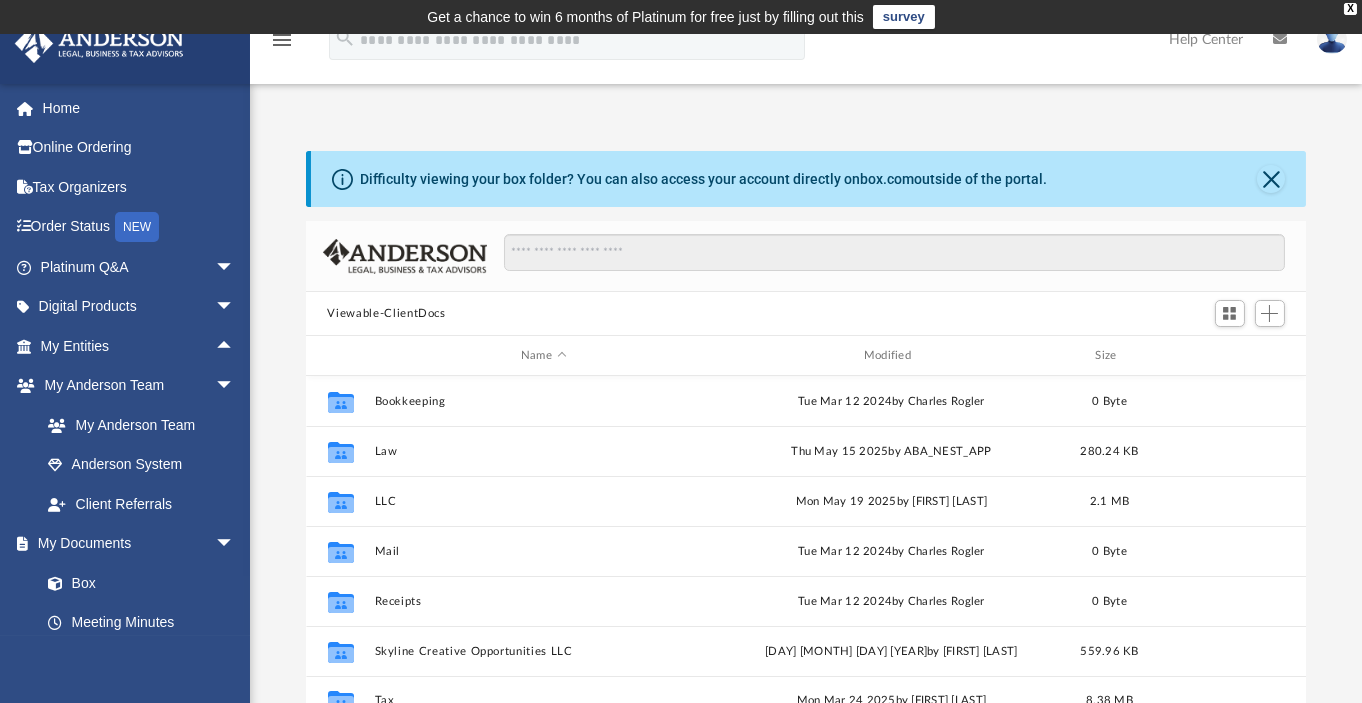 click on "survey" at bounding box center [904, 17] 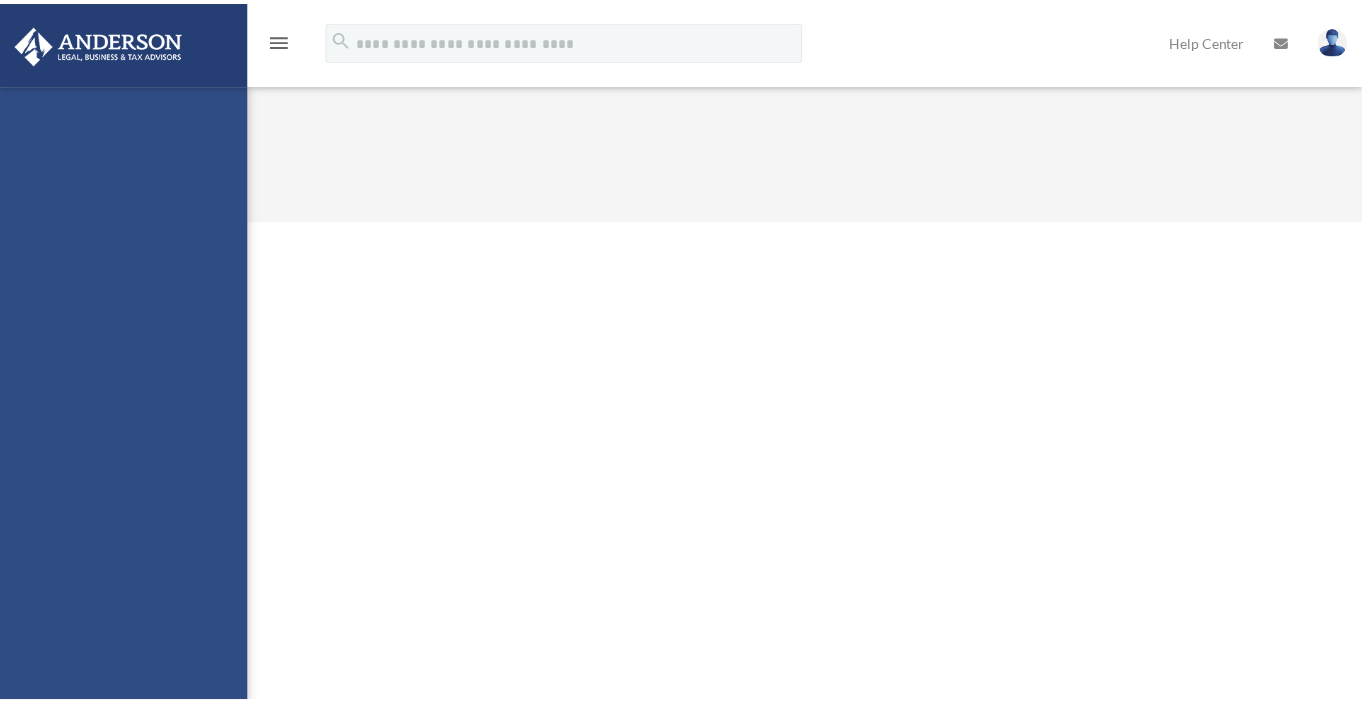 scroll, scrollTop: 0, scrollLeft: 0, axis: both 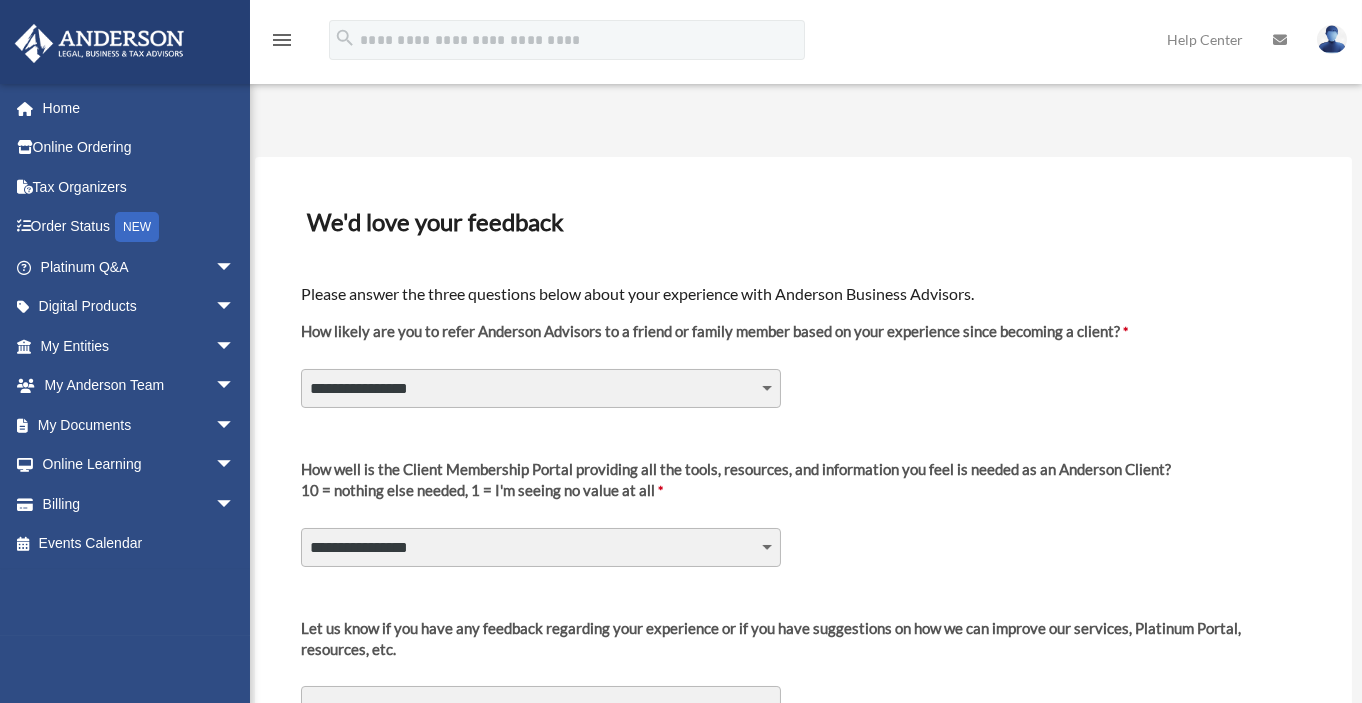 click on "**********" at bounding box center [541, 388] 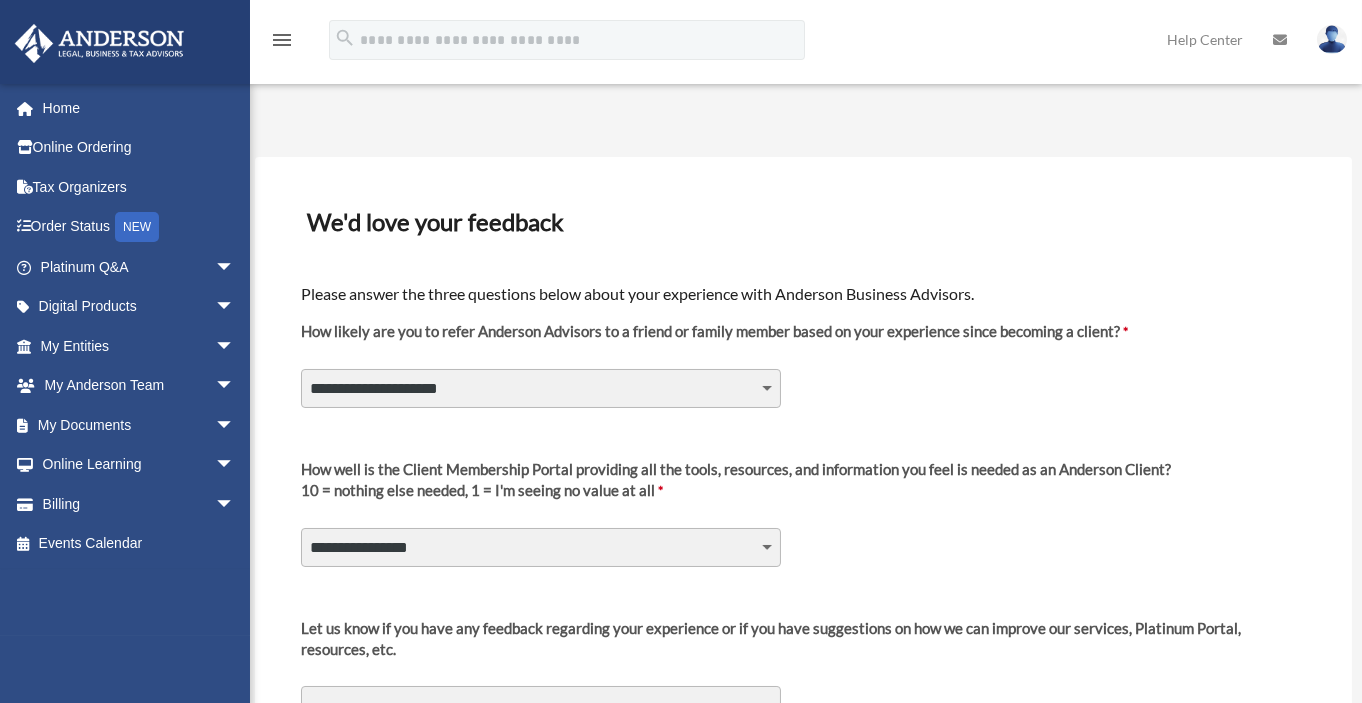 click on "**********" at bounding box center (541, 388) 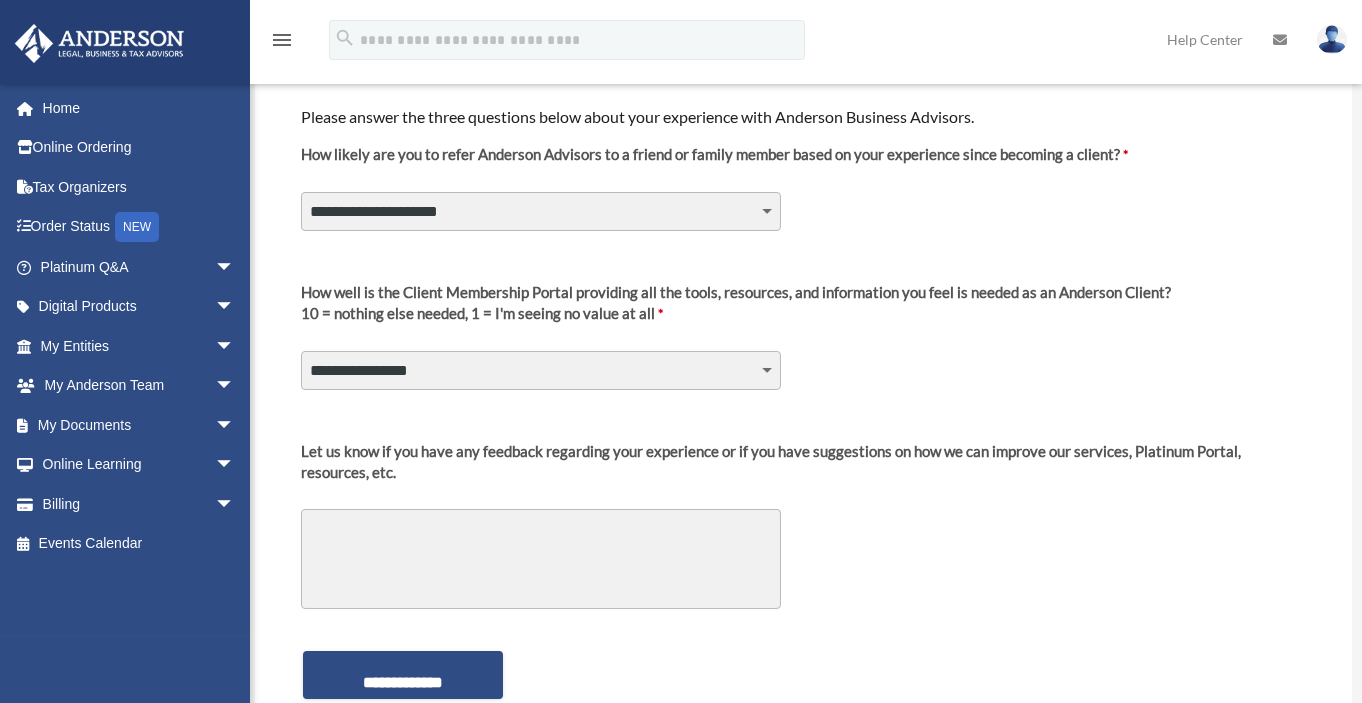 scroll, scrollTop: 200, scrollLeft: 0, axis: vertical 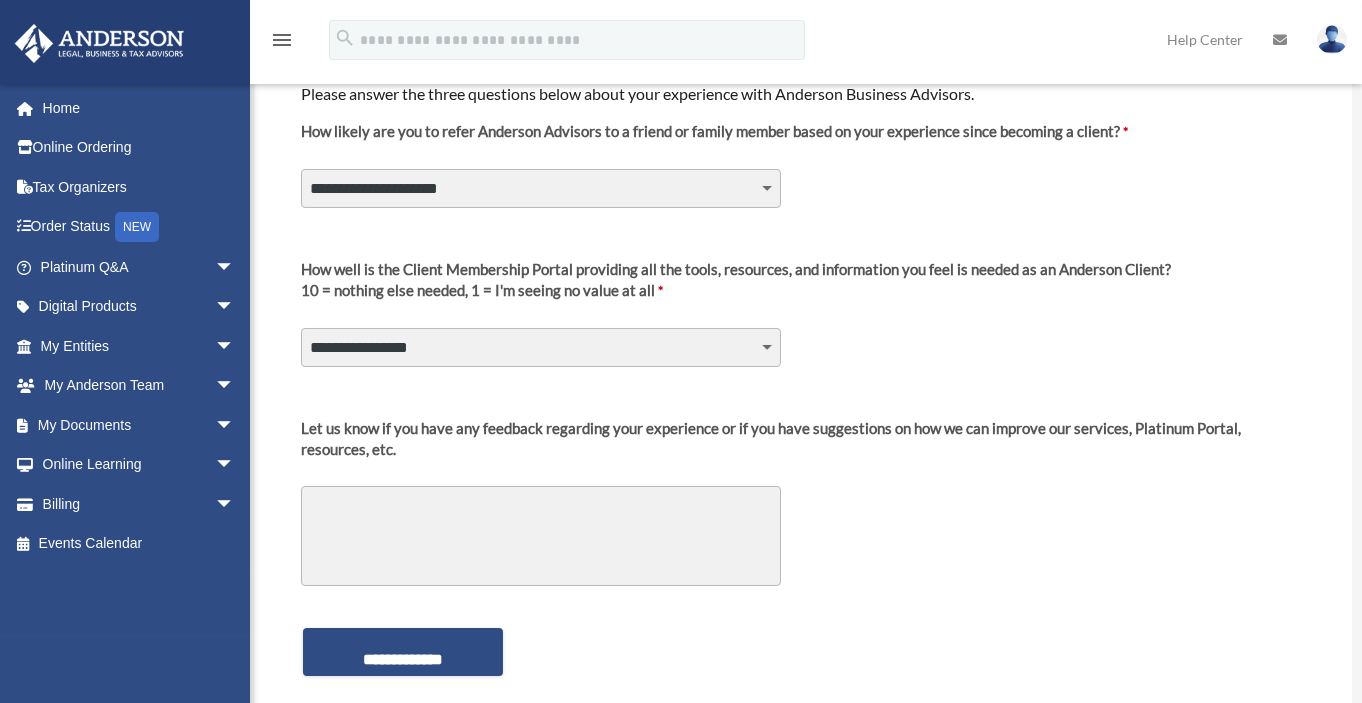 click on "**********" at bounding box center [541, 347] 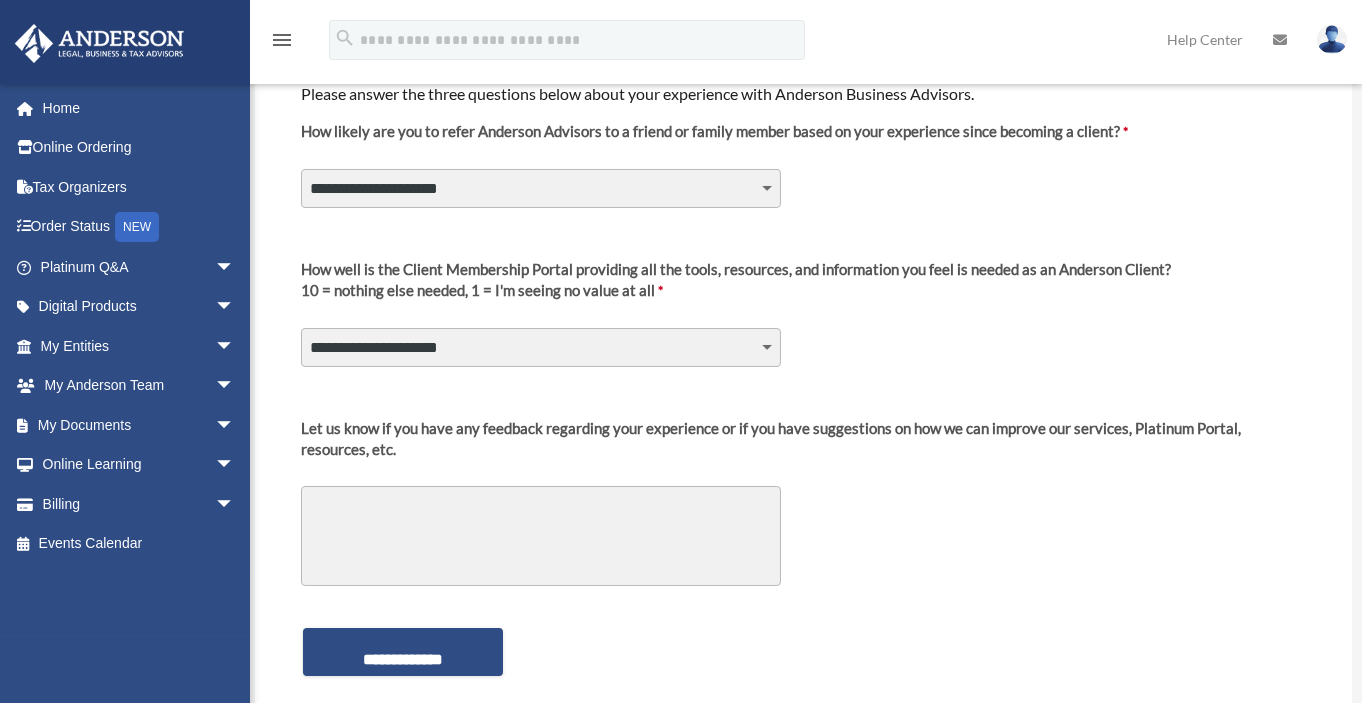 click on "**********" at bounding box center [541, 347] 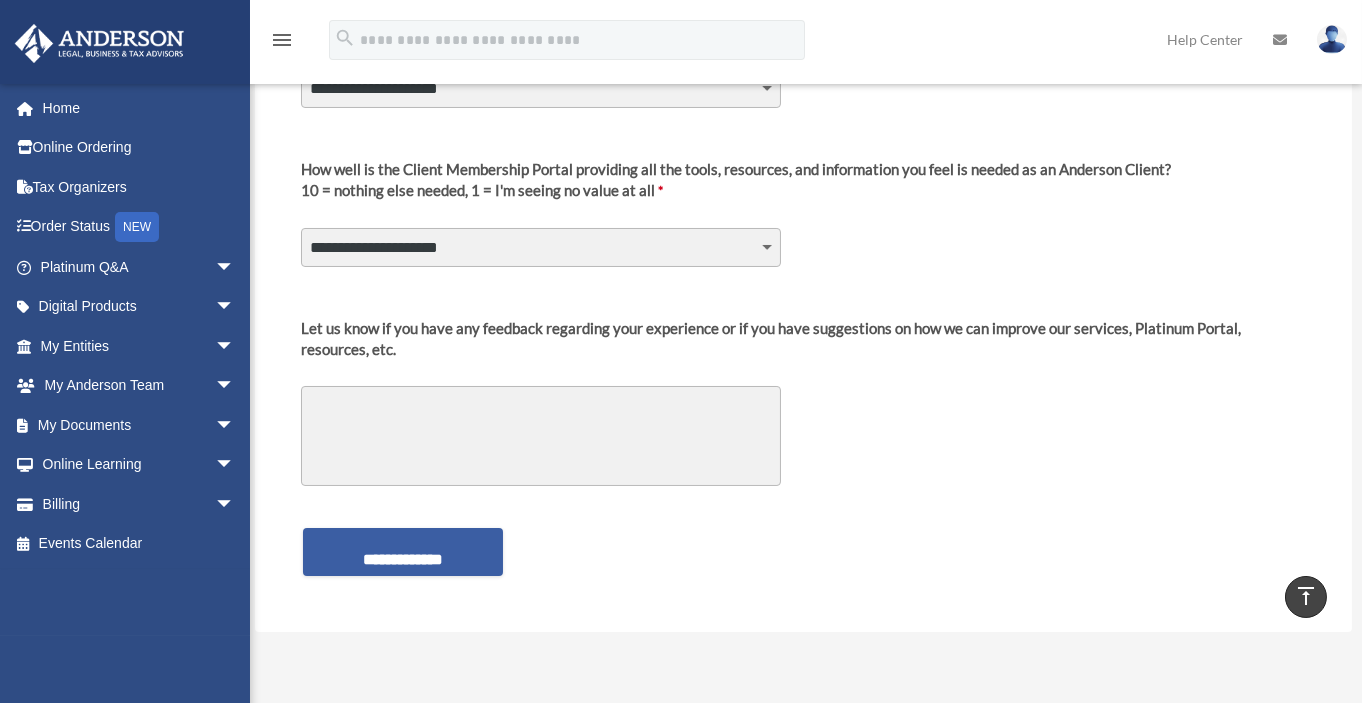click on "**********" at bounding box center [403, 552] 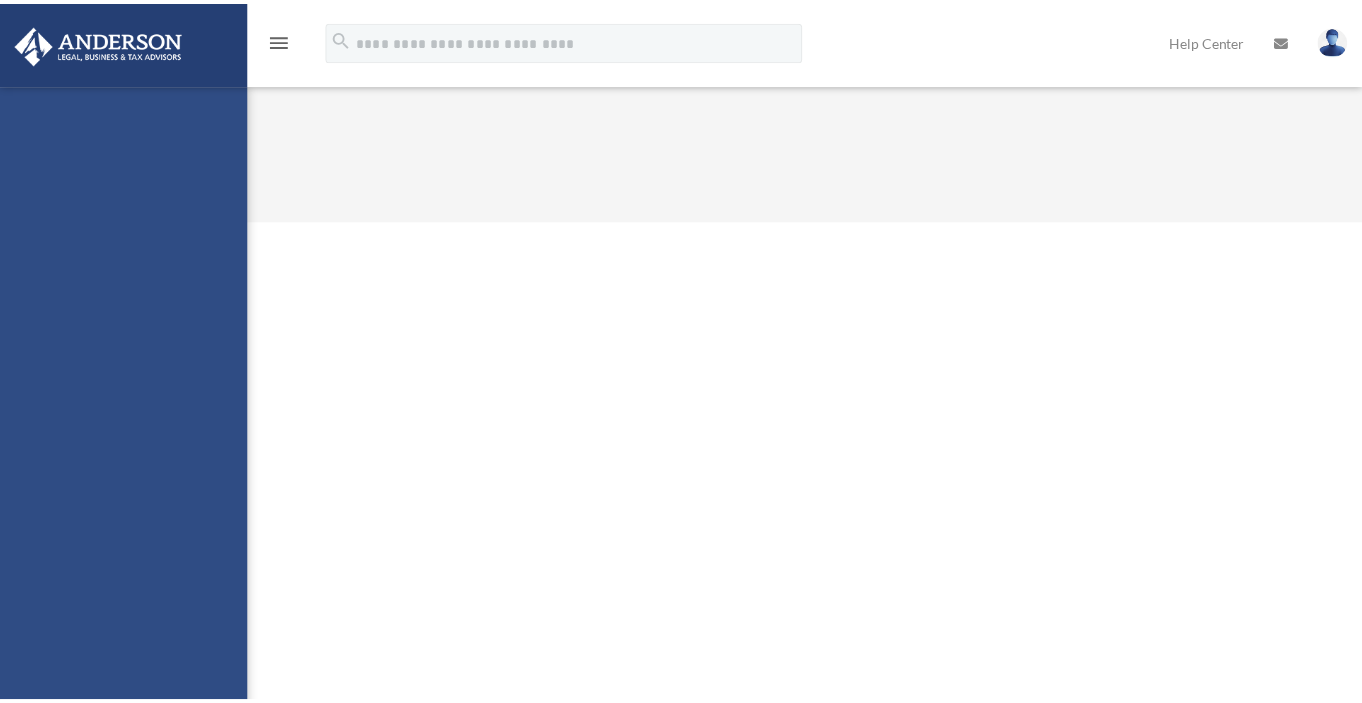 scroll, scrollTop: 0, scrollLeft: 0, axis: both 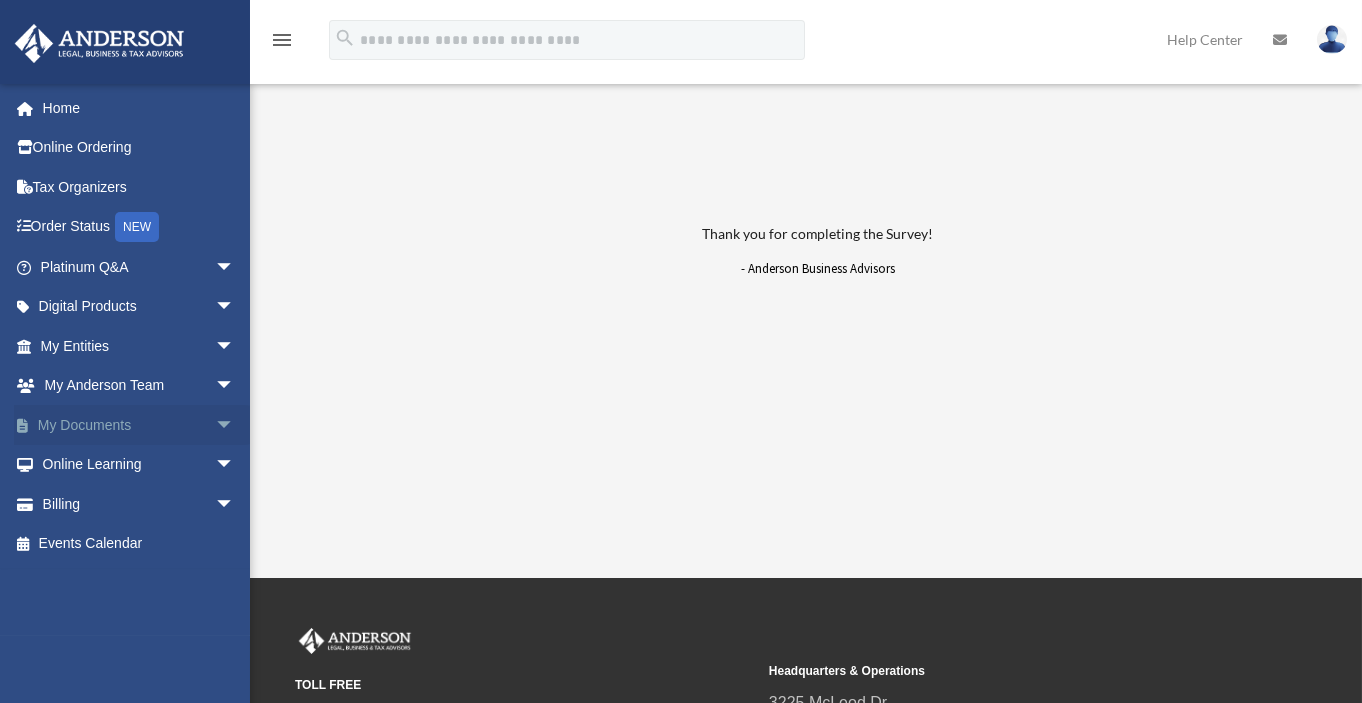 click on "arrow_drop_down" at bounding box center (235, 425) 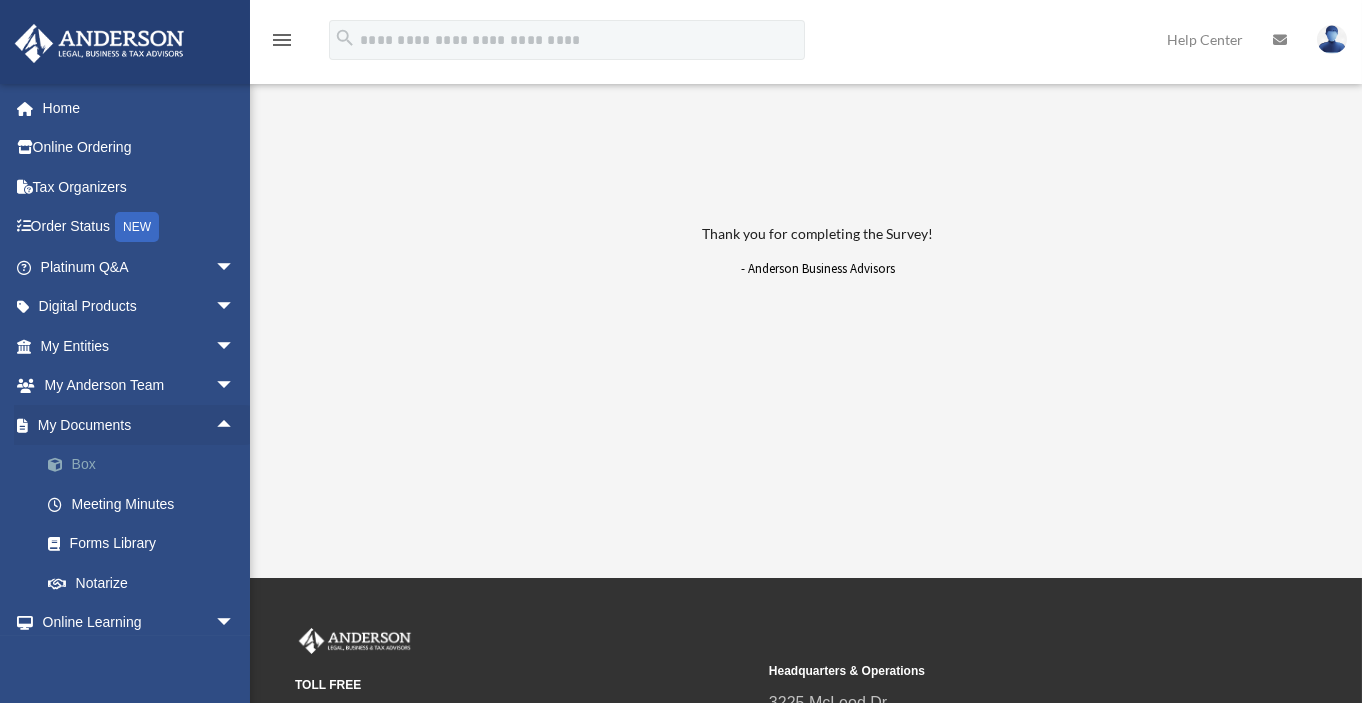 click on "Box" at bounding box center (146, 465) 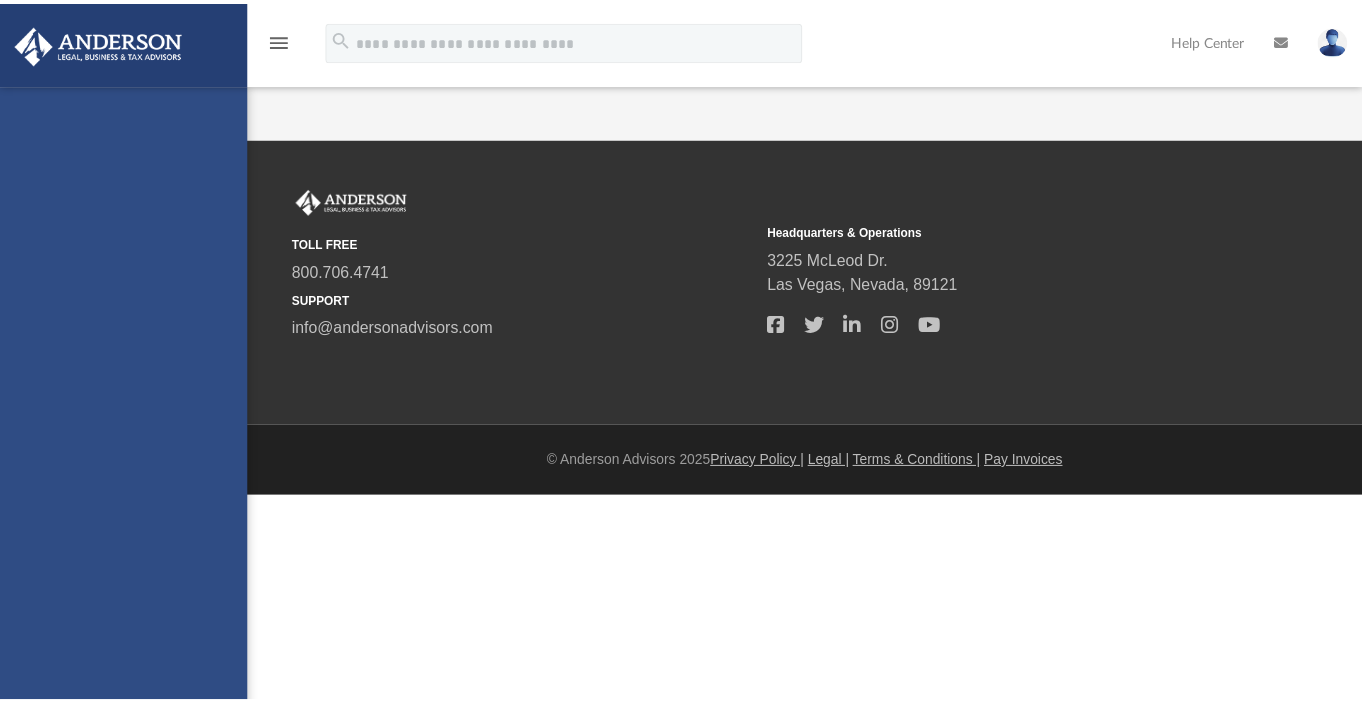 scroll, scrollTop: 0, scrollLeft: 0, axis: both 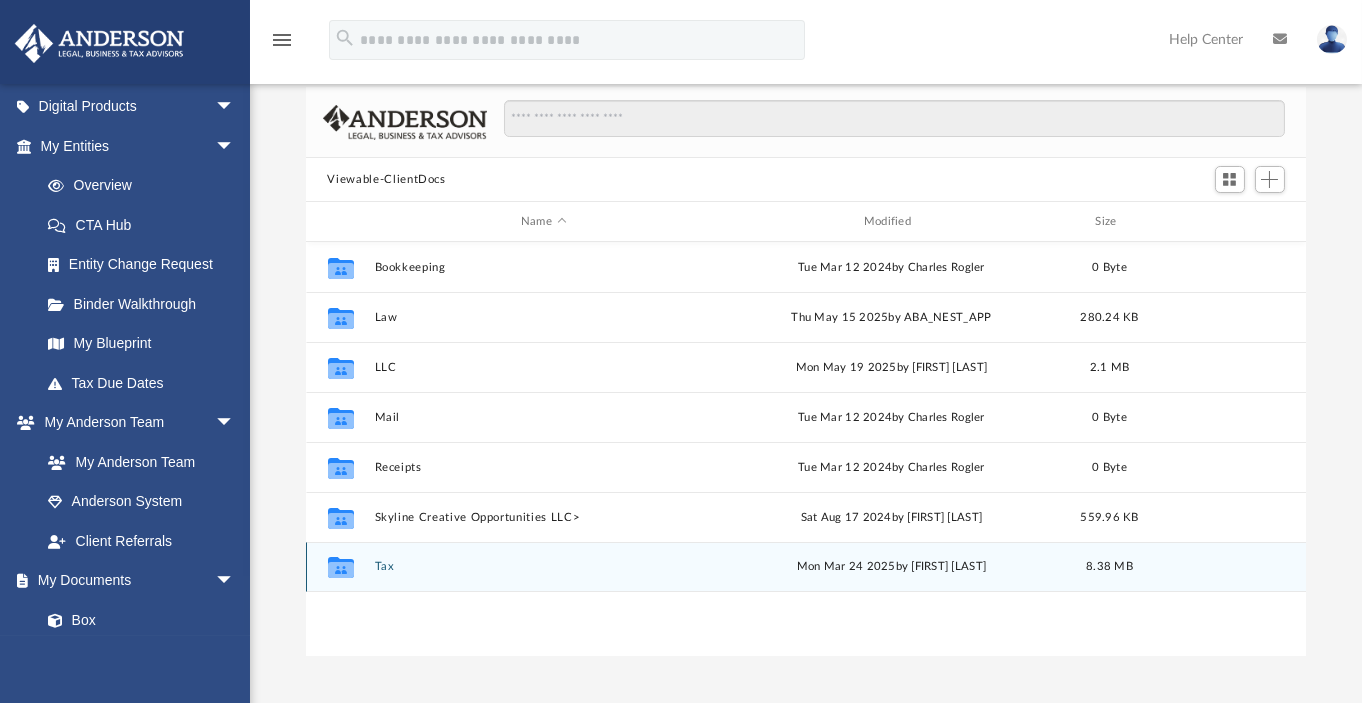 click on "Collaborated Folder Tax Mon Mar 24 2025  by [FIRST] [LAST] 8.38 MB" at bounding box center [806, 567] 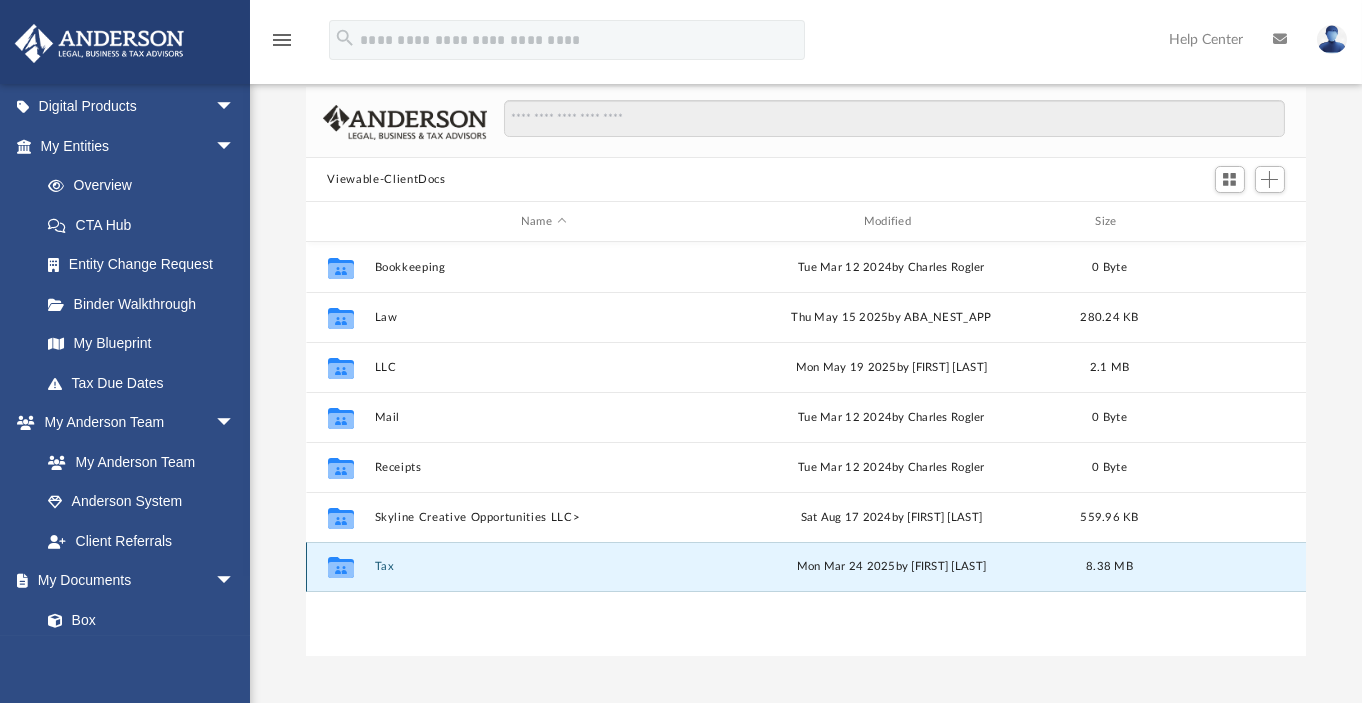 click on "Tax" at bounding box center (543, 566) 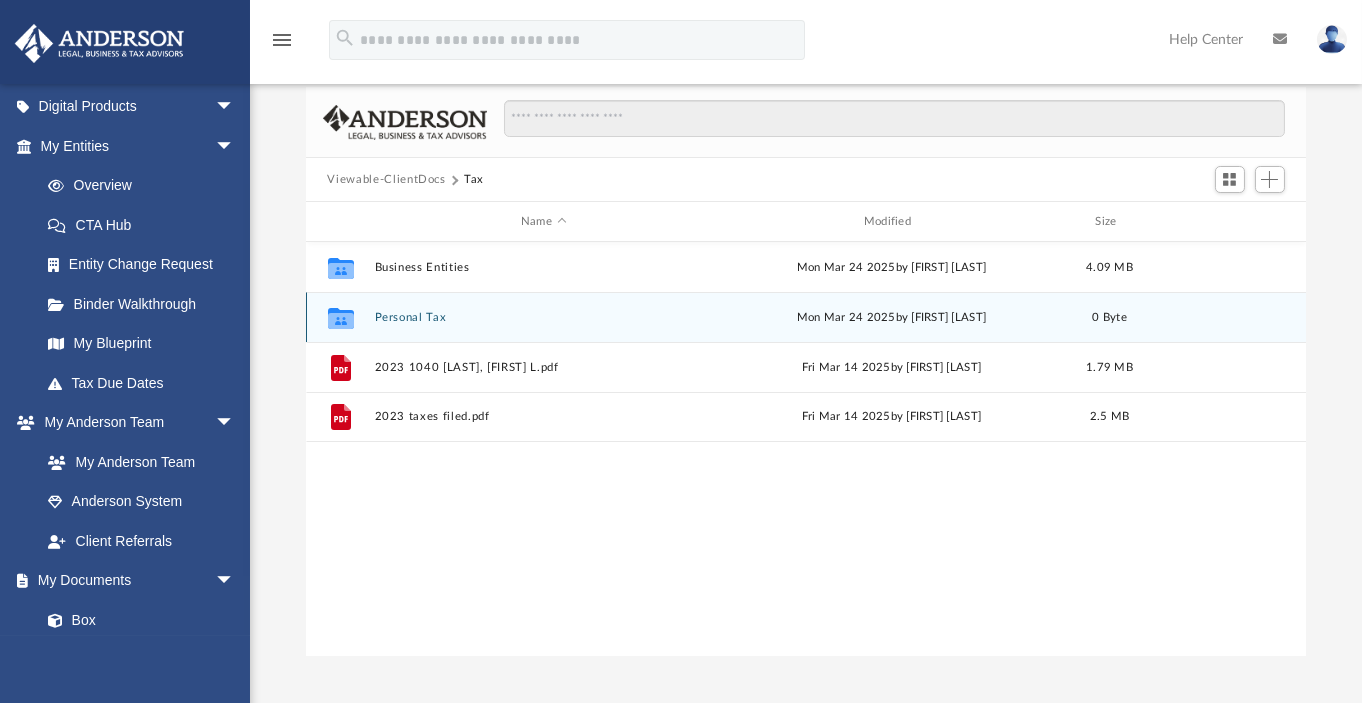 click on "Personal Tax" at bounding box center (543, 317) 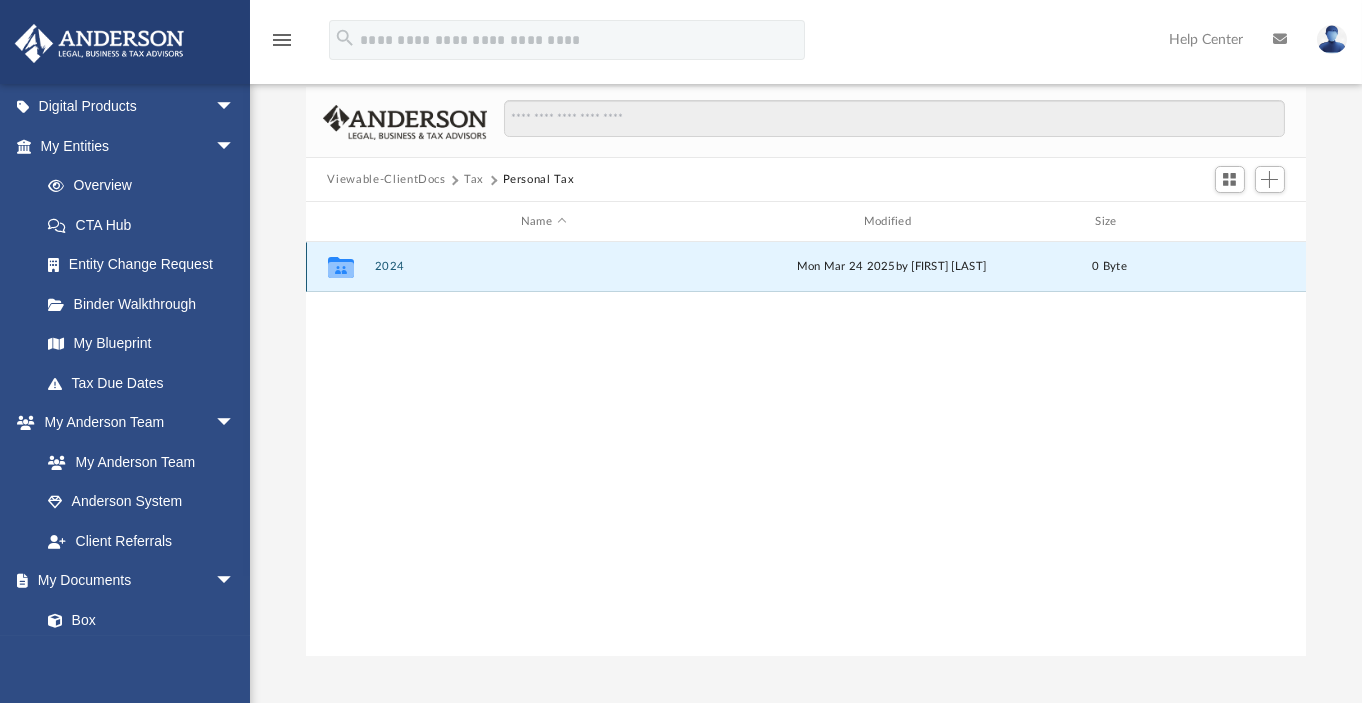 click on "2024" at bounding box center (543, 266) 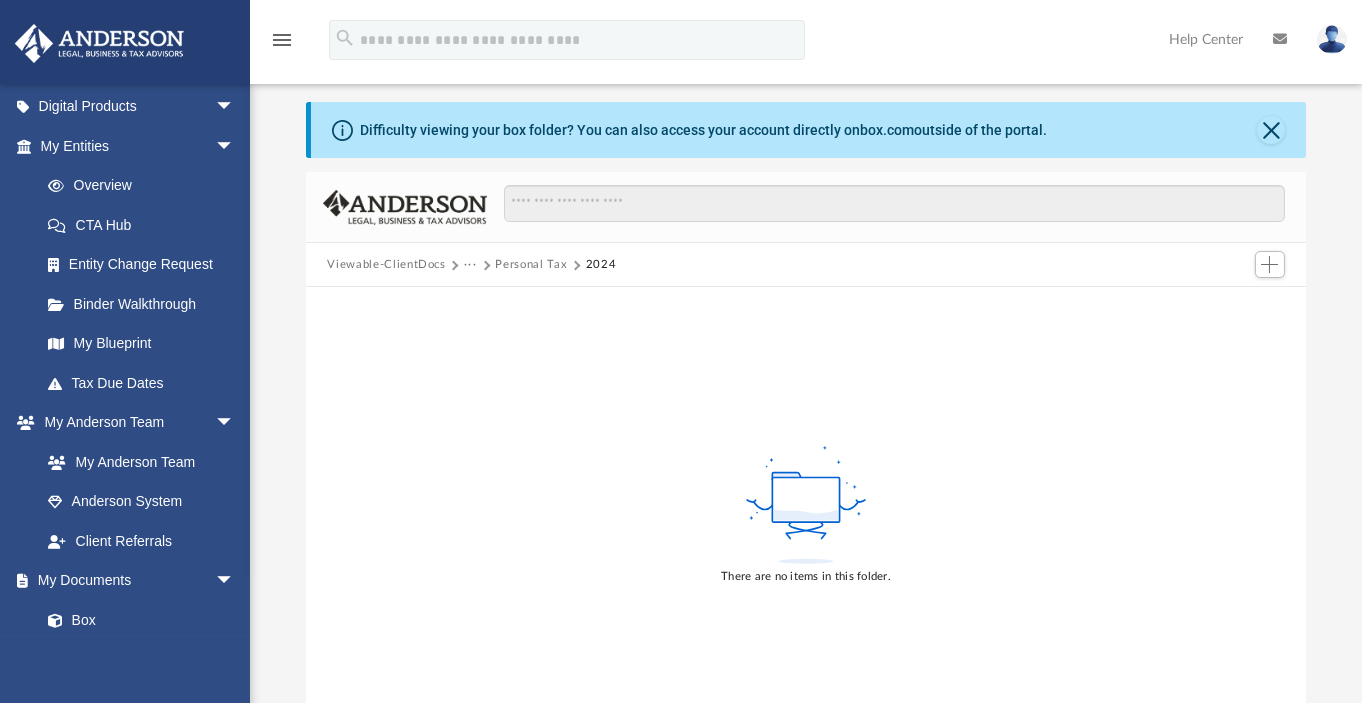 scroll, scrollTop: 0, scrollLeft: 0, axis: both 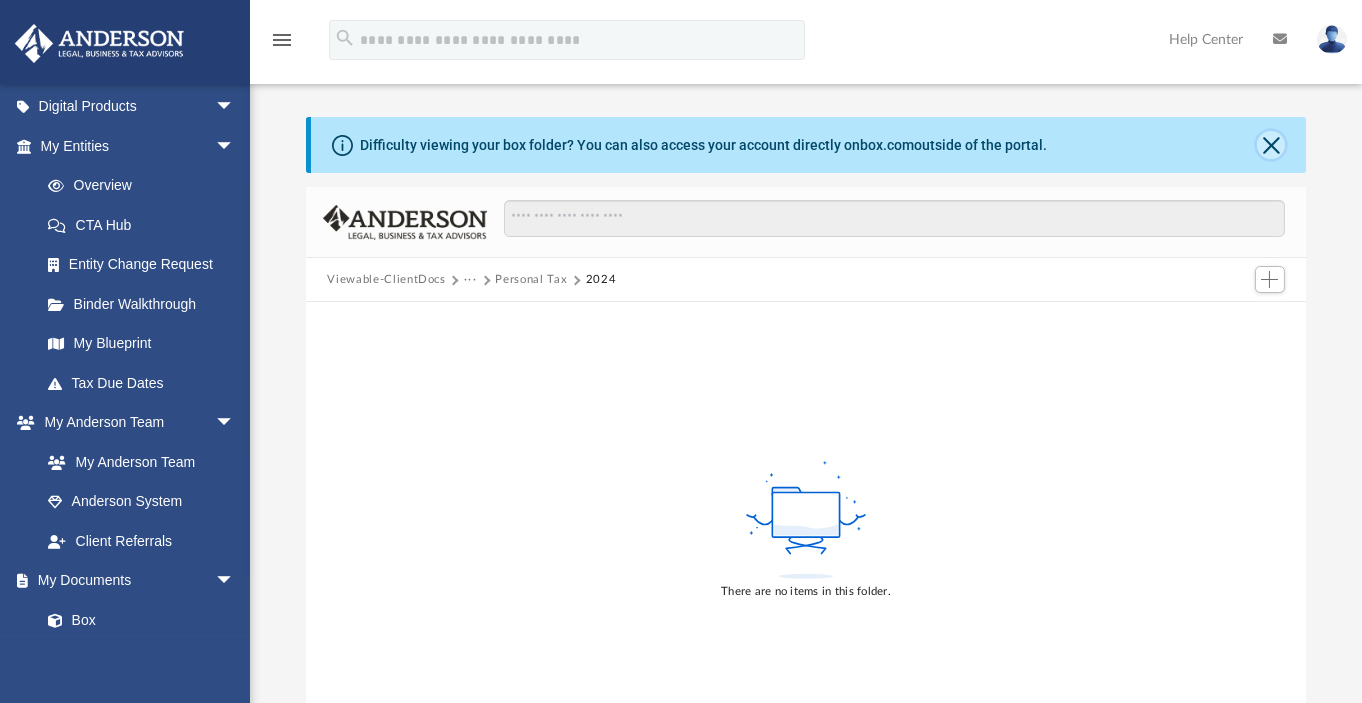 click 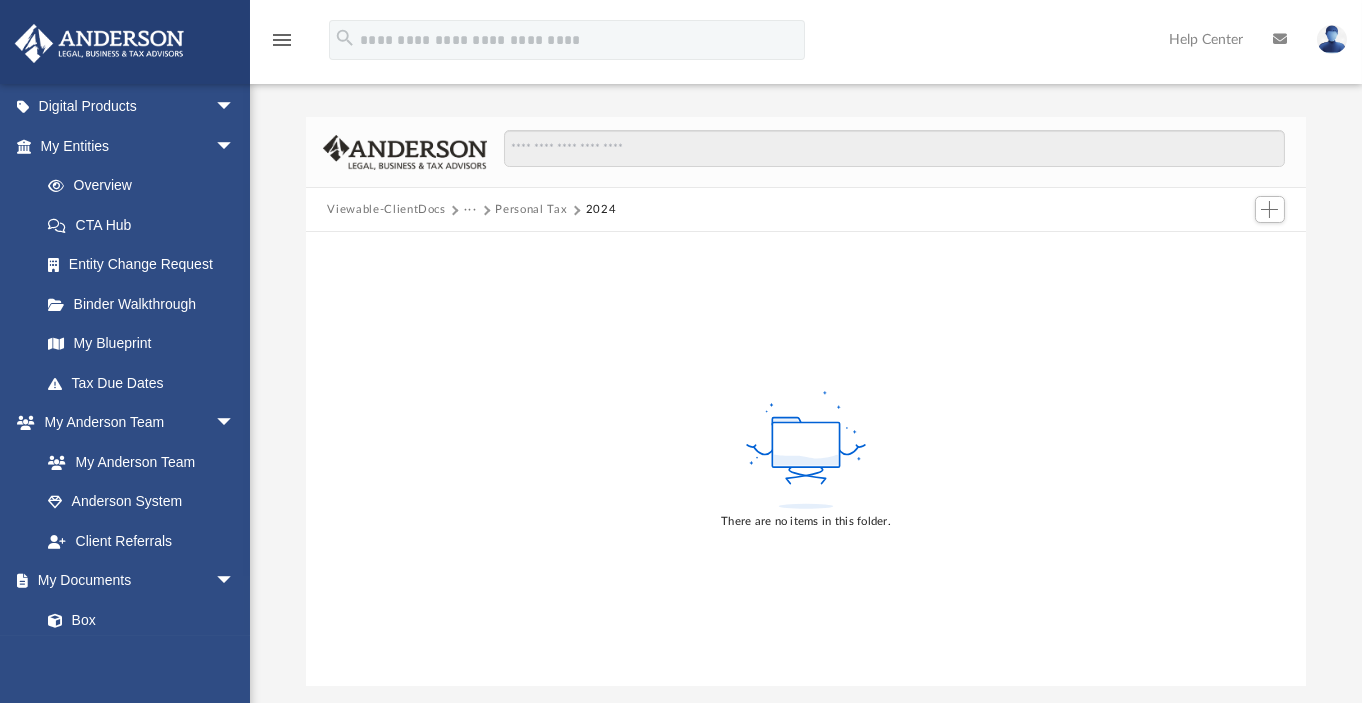 click on "Viewable-ClientDocs ··· Personal Tax 2024" at bounding box center (806, 210) 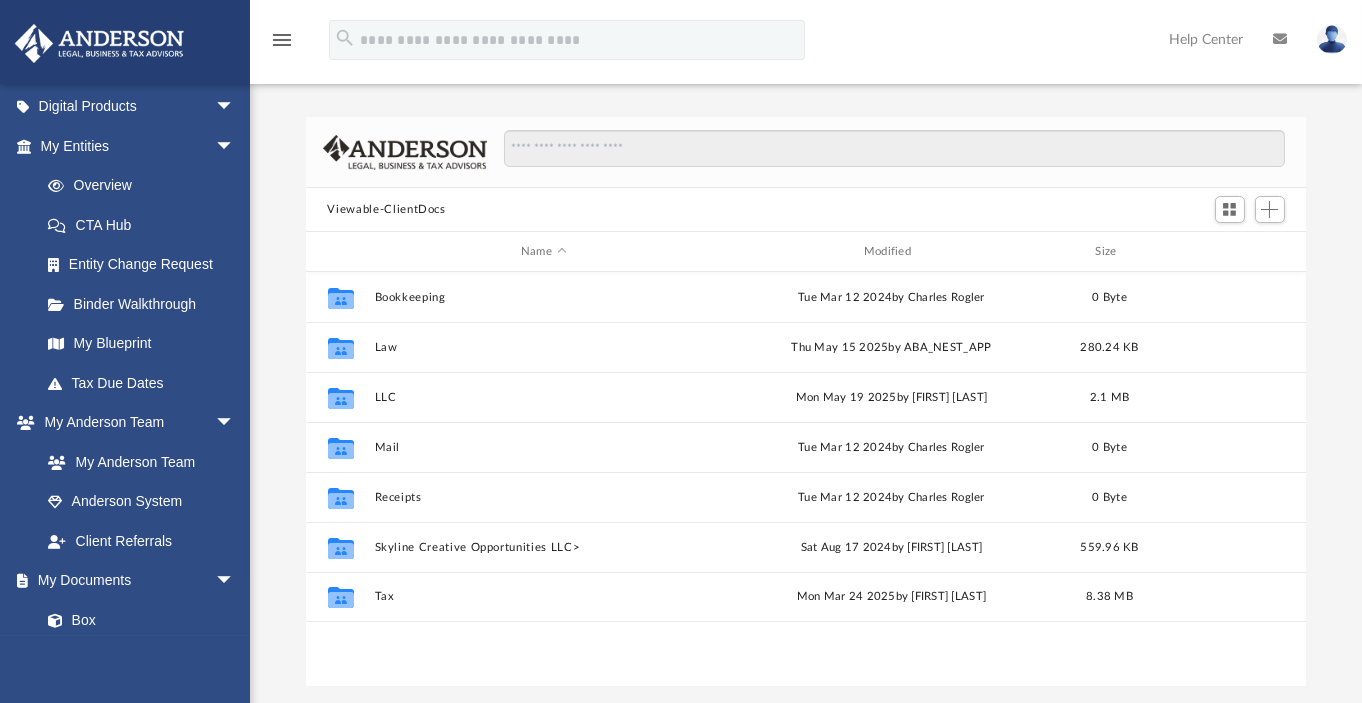 scroll, scrollTop: 16, scrollLeft: 16, axis: both 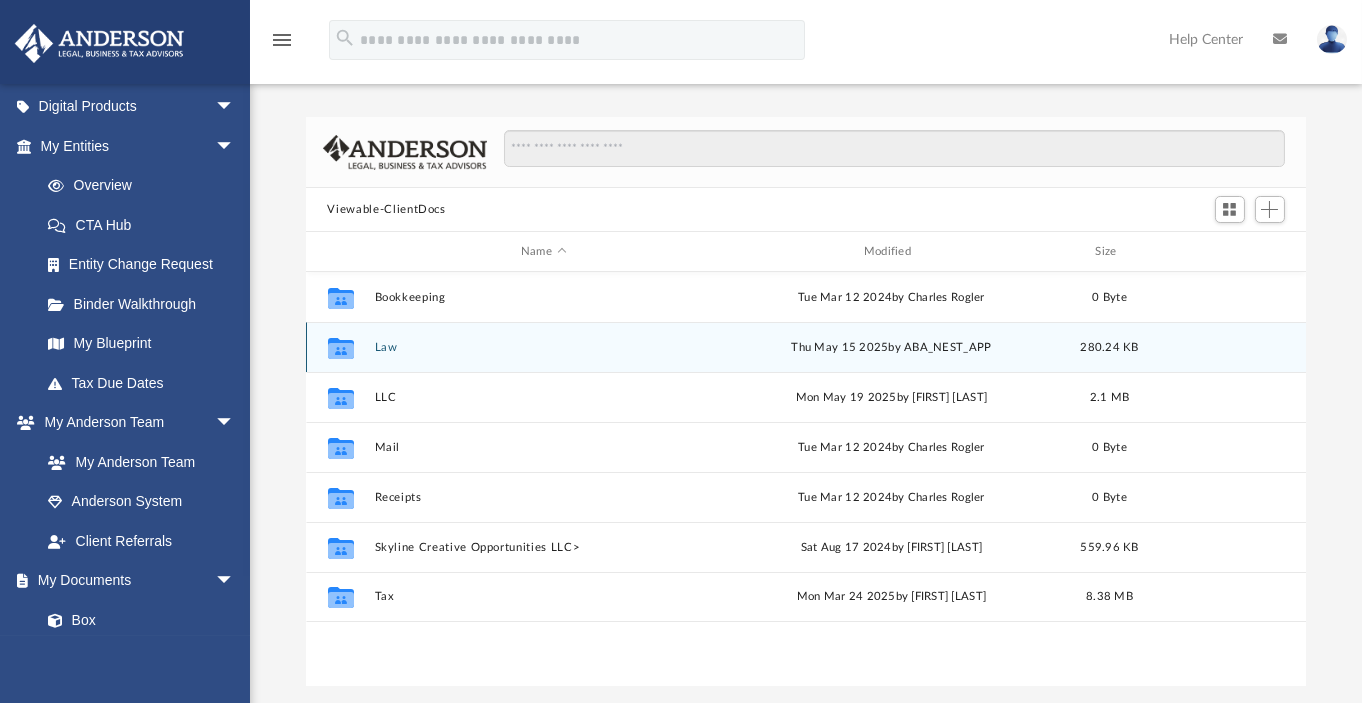 click on "Law" at bounding box center (543, 347) 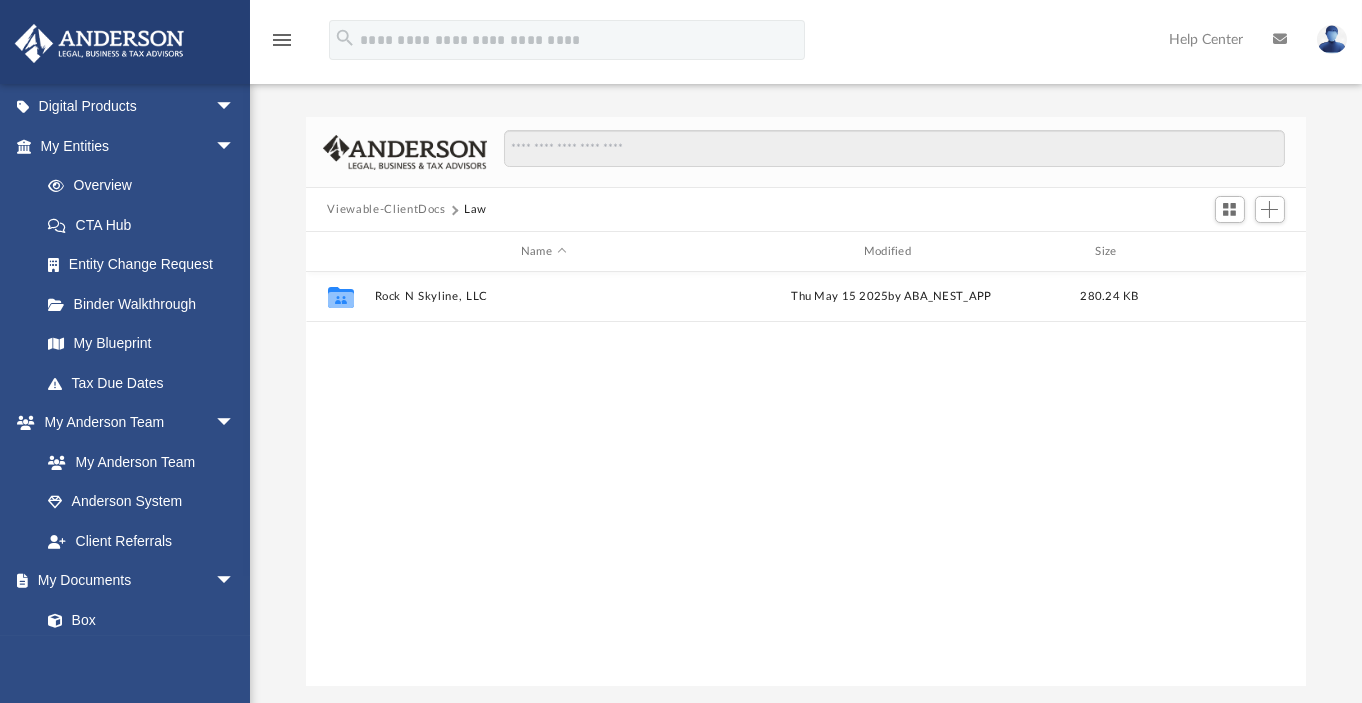 click on "Viewable-ClientDocs" at bounding box center [386, 210] 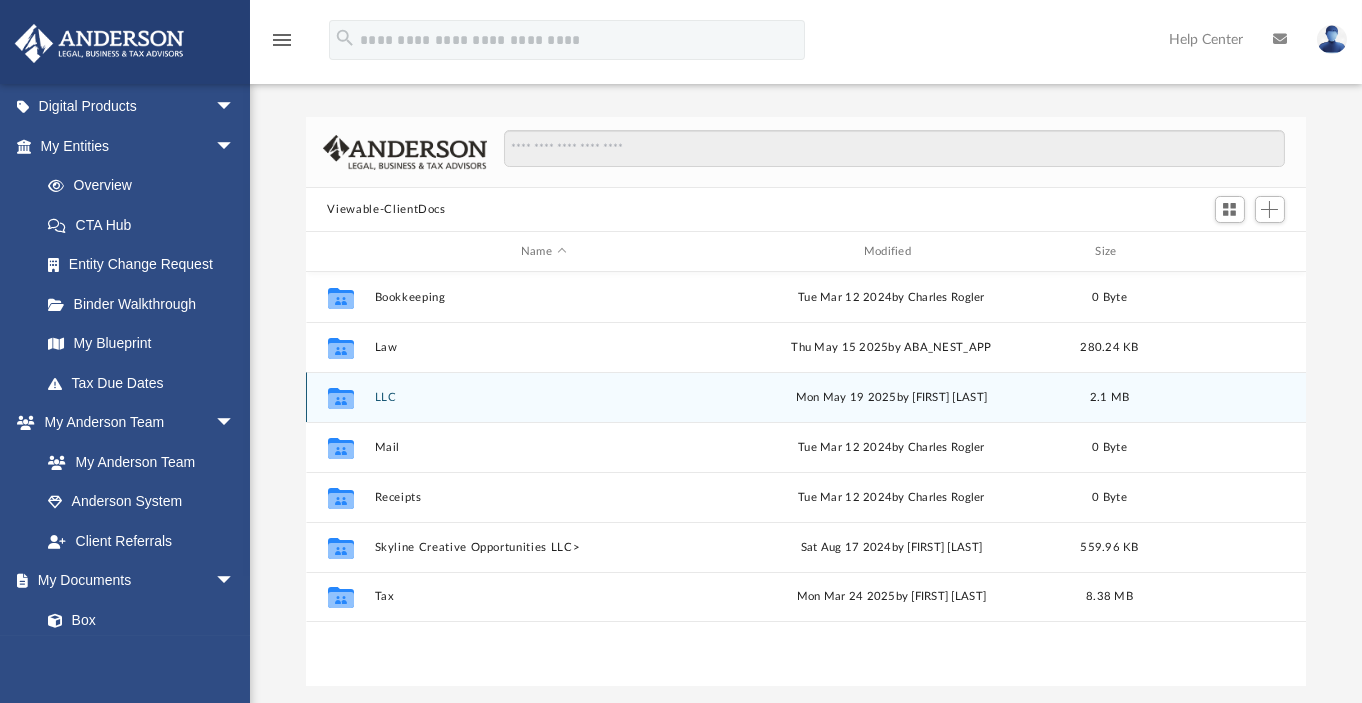 click on "LLC" at bounding box center [543, 397] 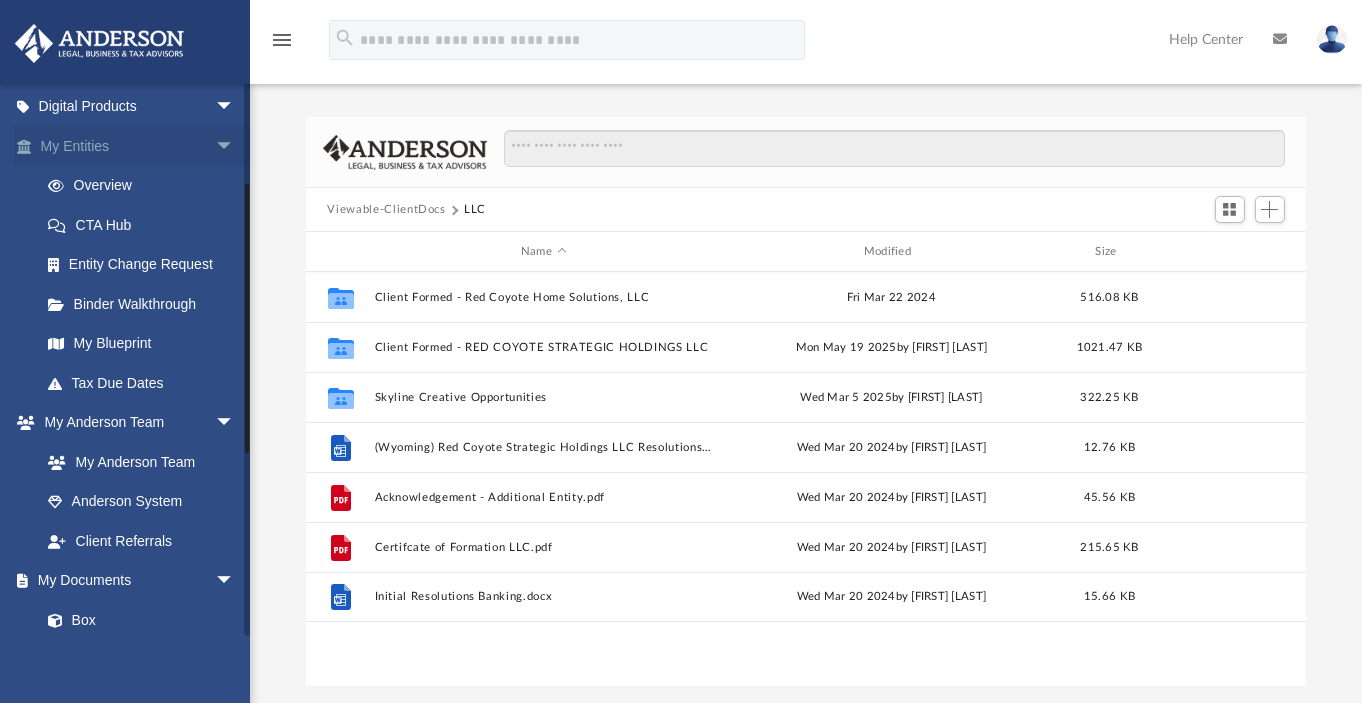 click on "arrow_drop_down" at bounding box center [235, 146] 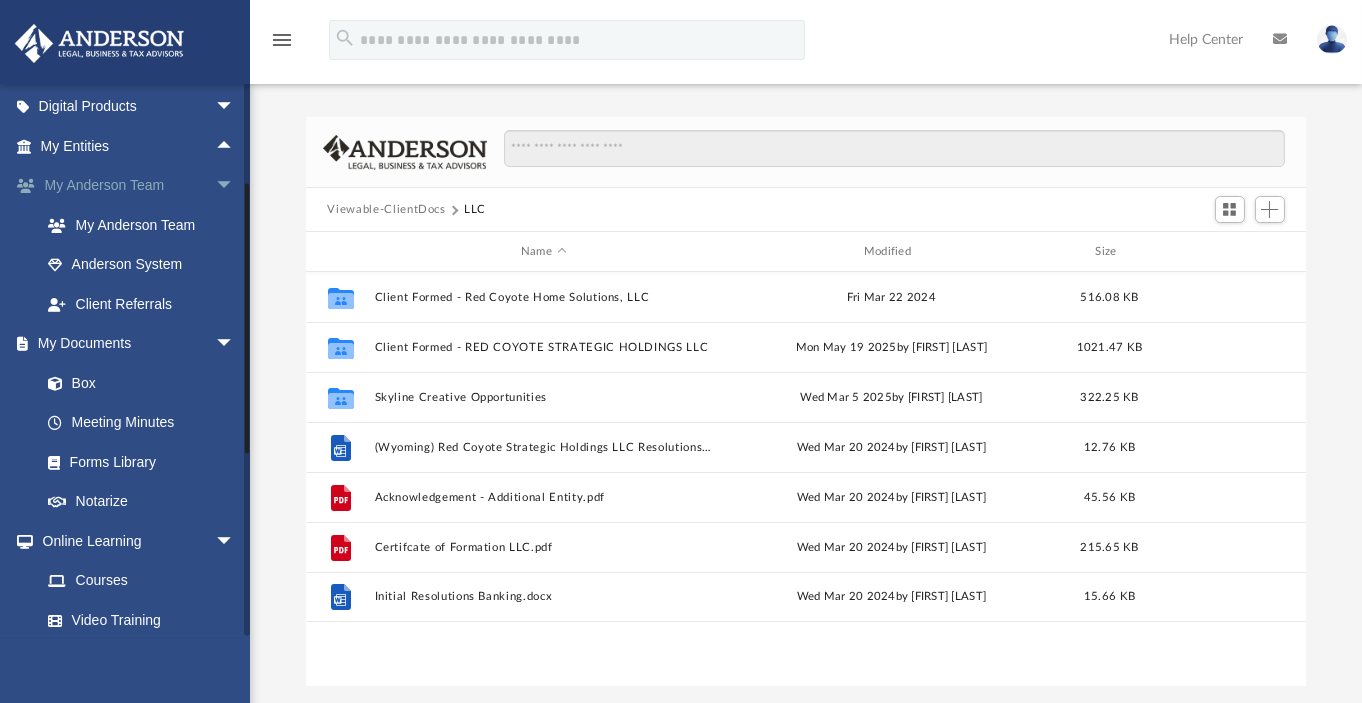 click on "arrow_drop_down" at bounding box center [235, 186] 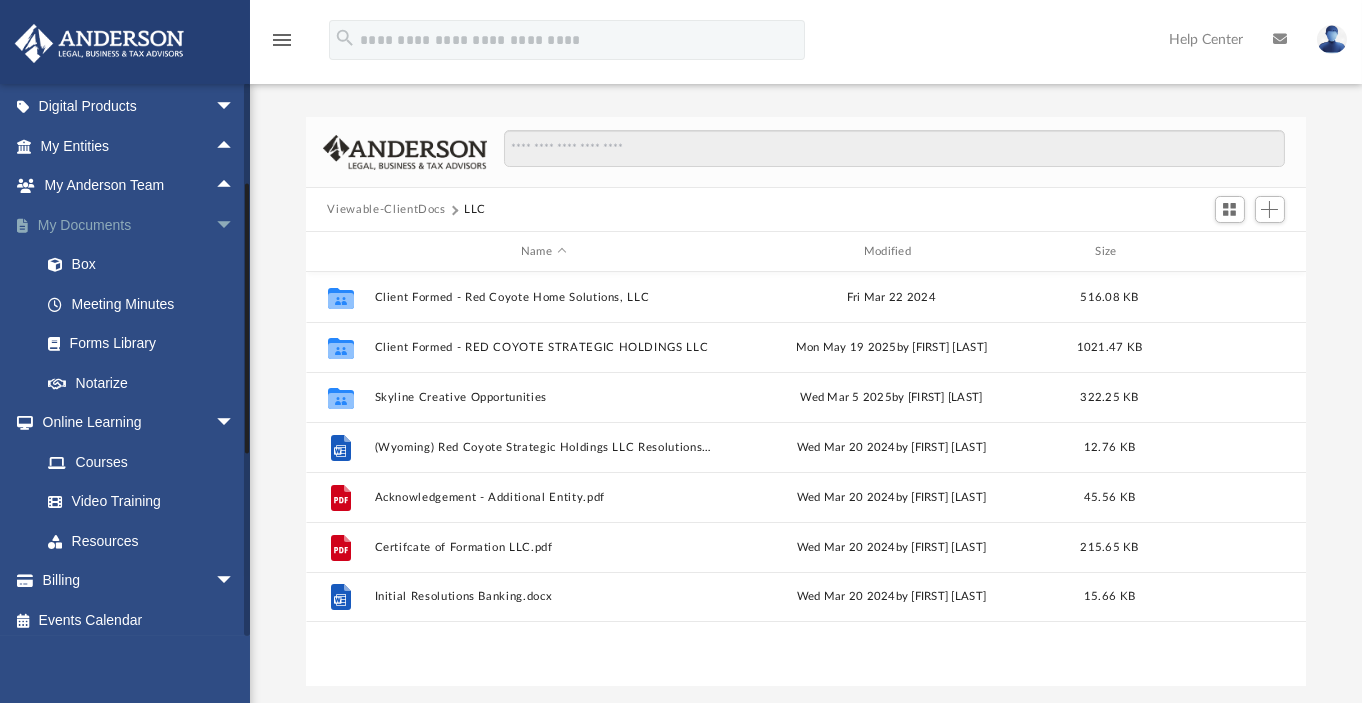 click on "arrow_drop_down" at bounding box center [235, 225] 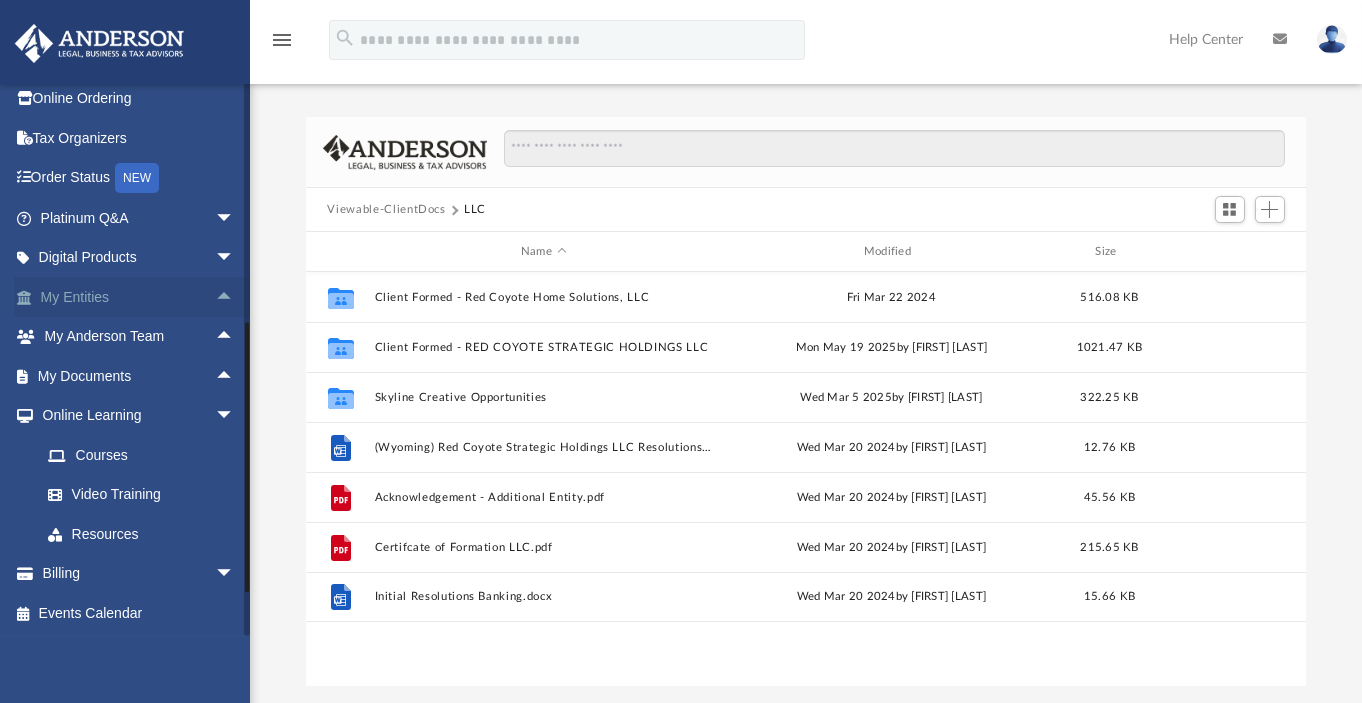 scroll, scrollTop: 0, scrollLeft: 0, axis: both 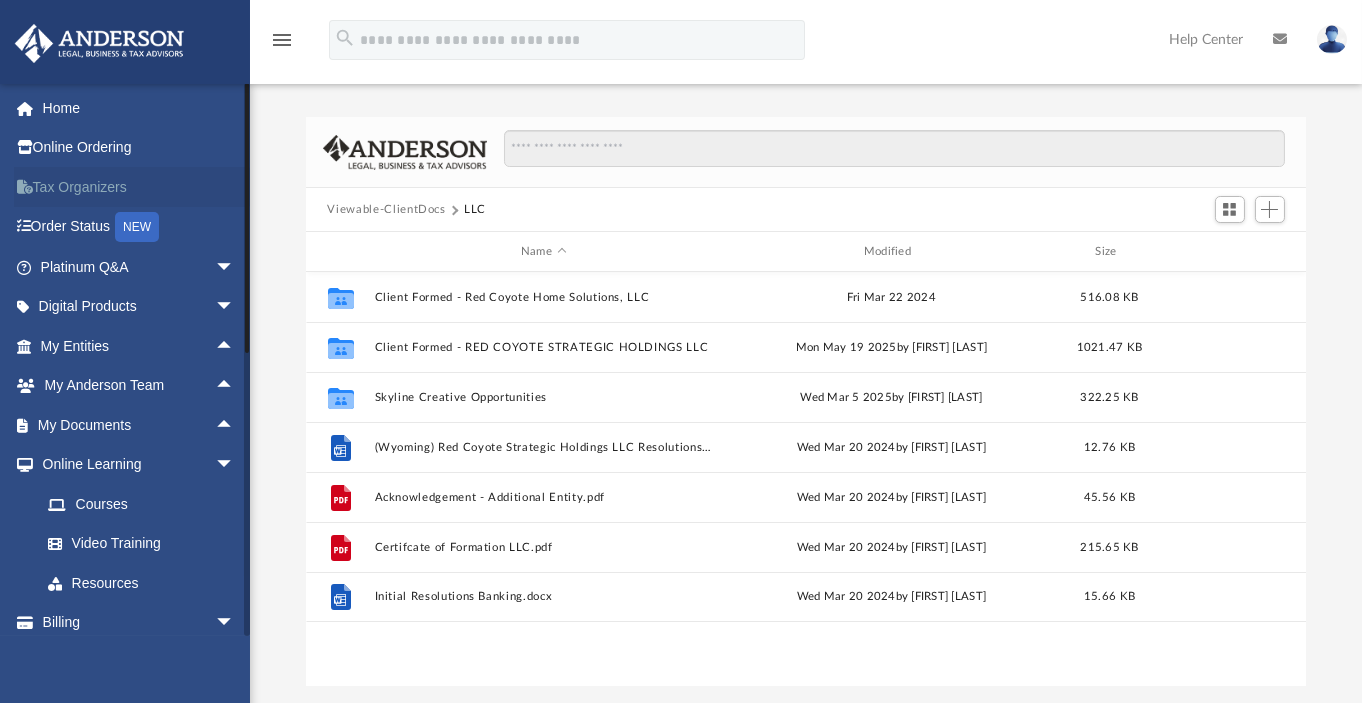 click on "Tax Organizers" at bounding box center [139, 187] 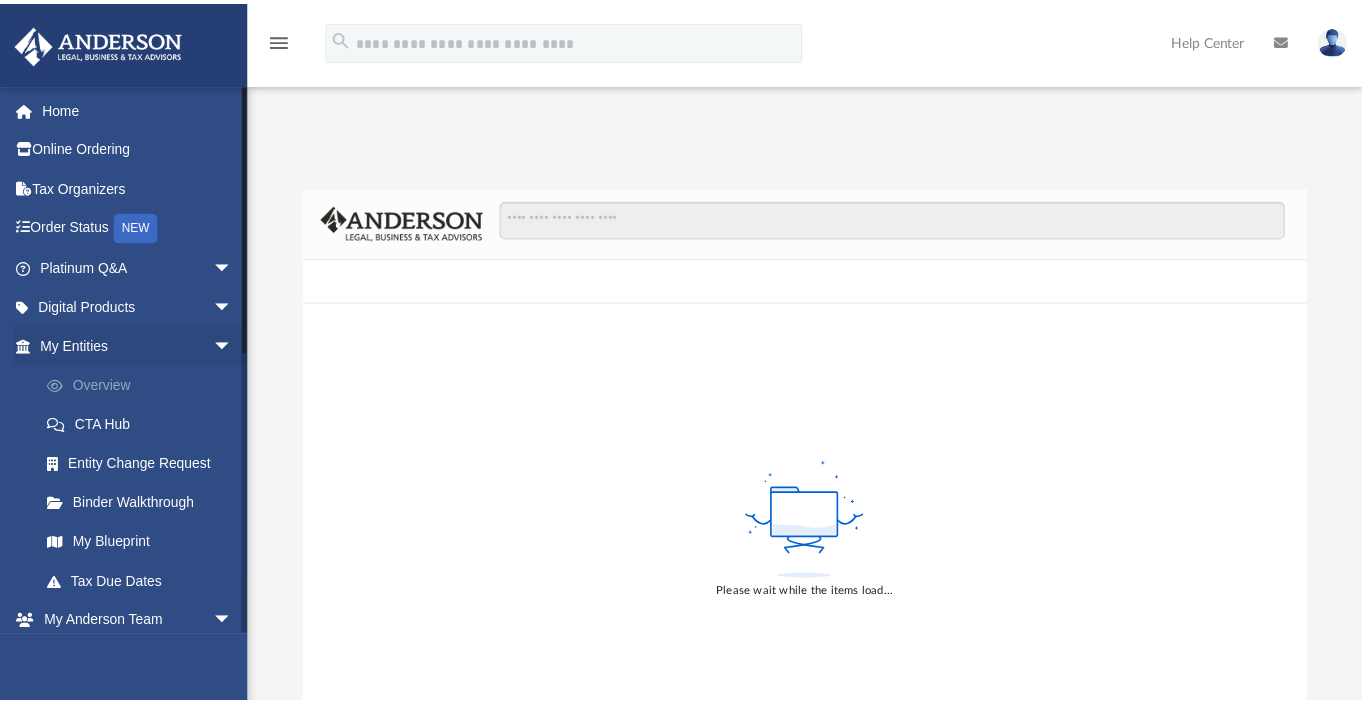 scroll, scrollTop: 0, scrollLeft: 0, axis: both 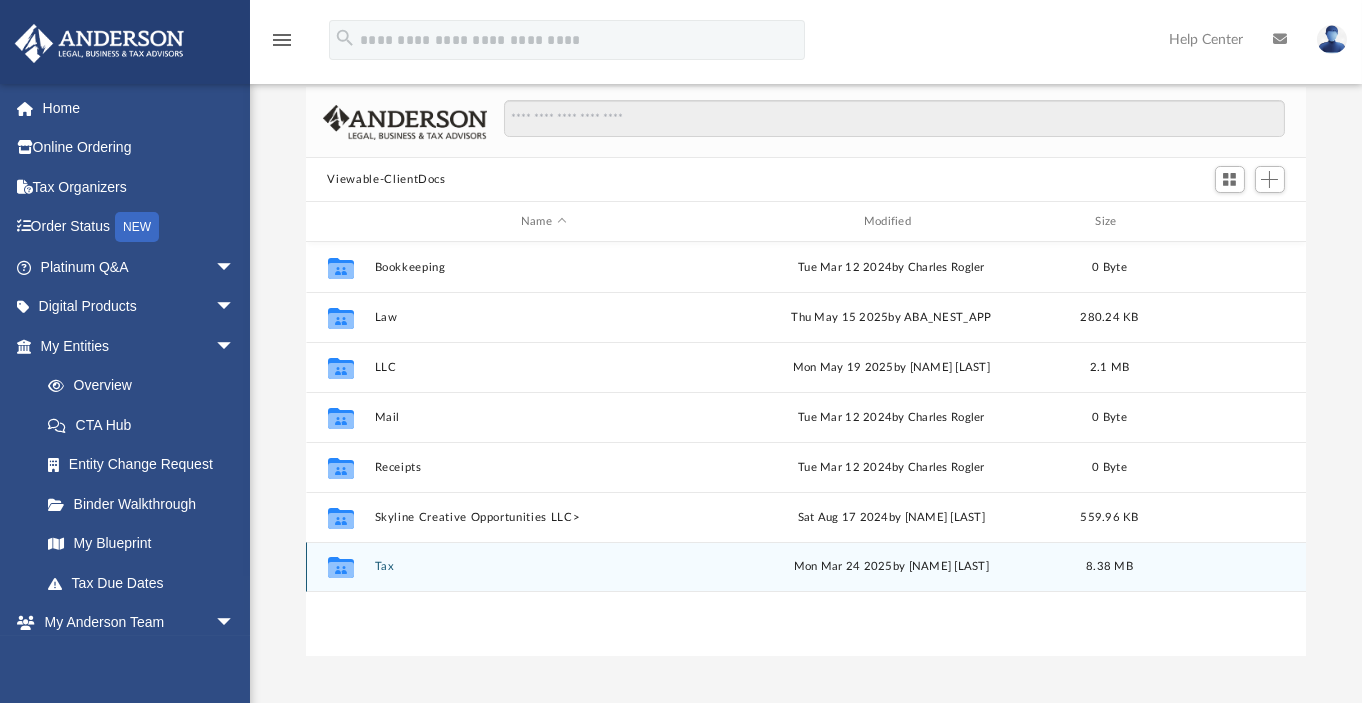 click on "Tax" at bounding box center (543, 566) 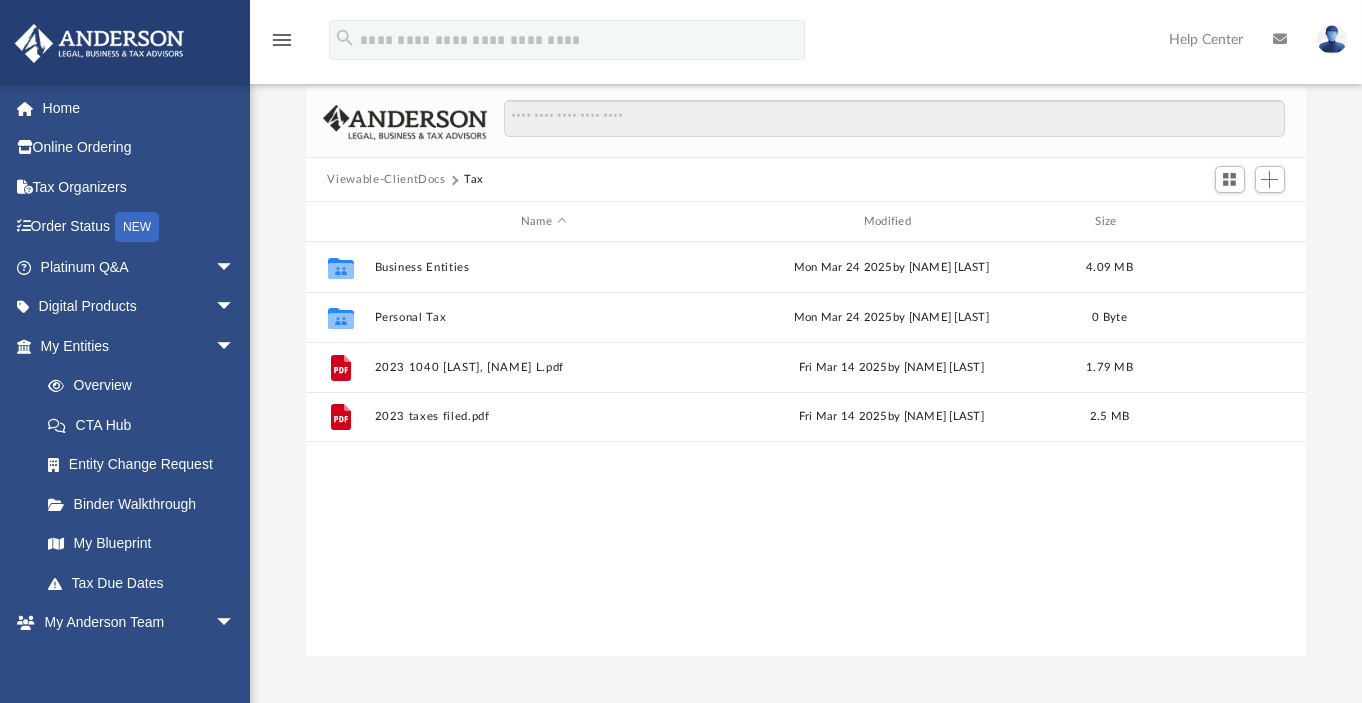 click on "Viewable-ClientDocs" at bounding box center (386, 180) 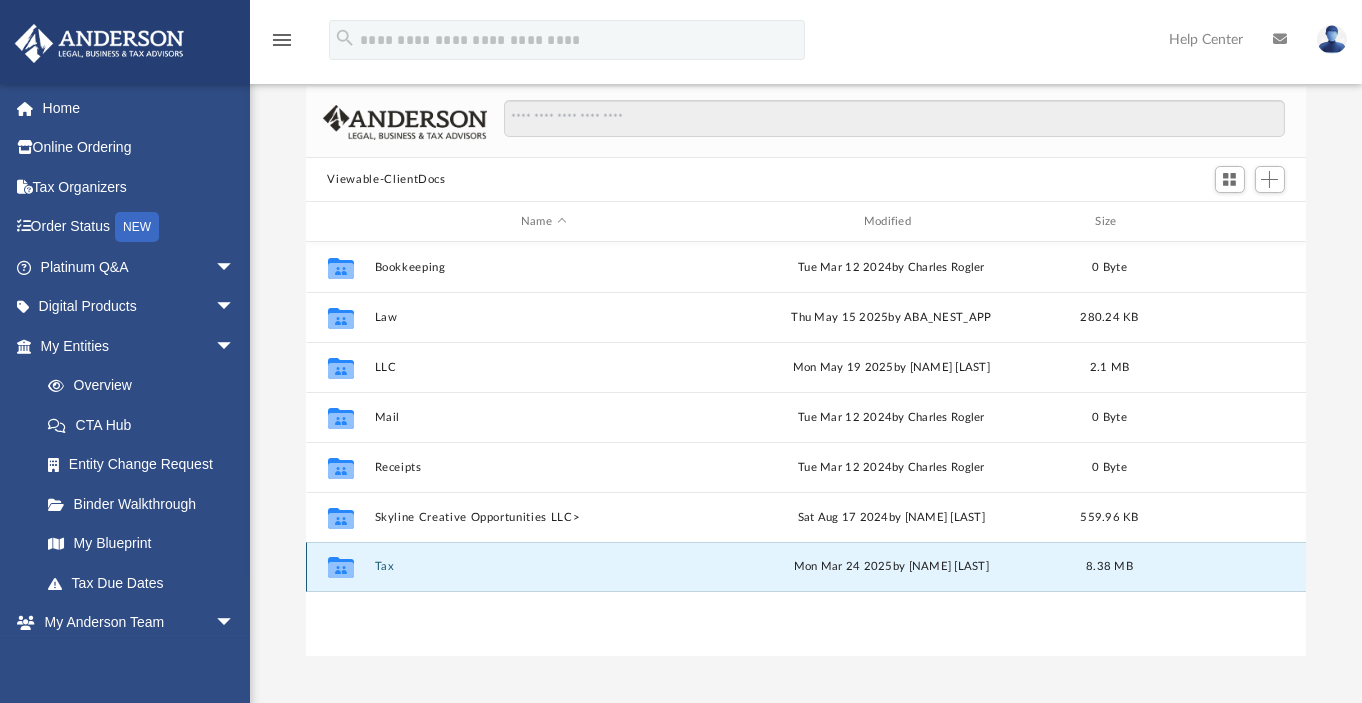 click on "Tax" at bounding box center (543, 566) 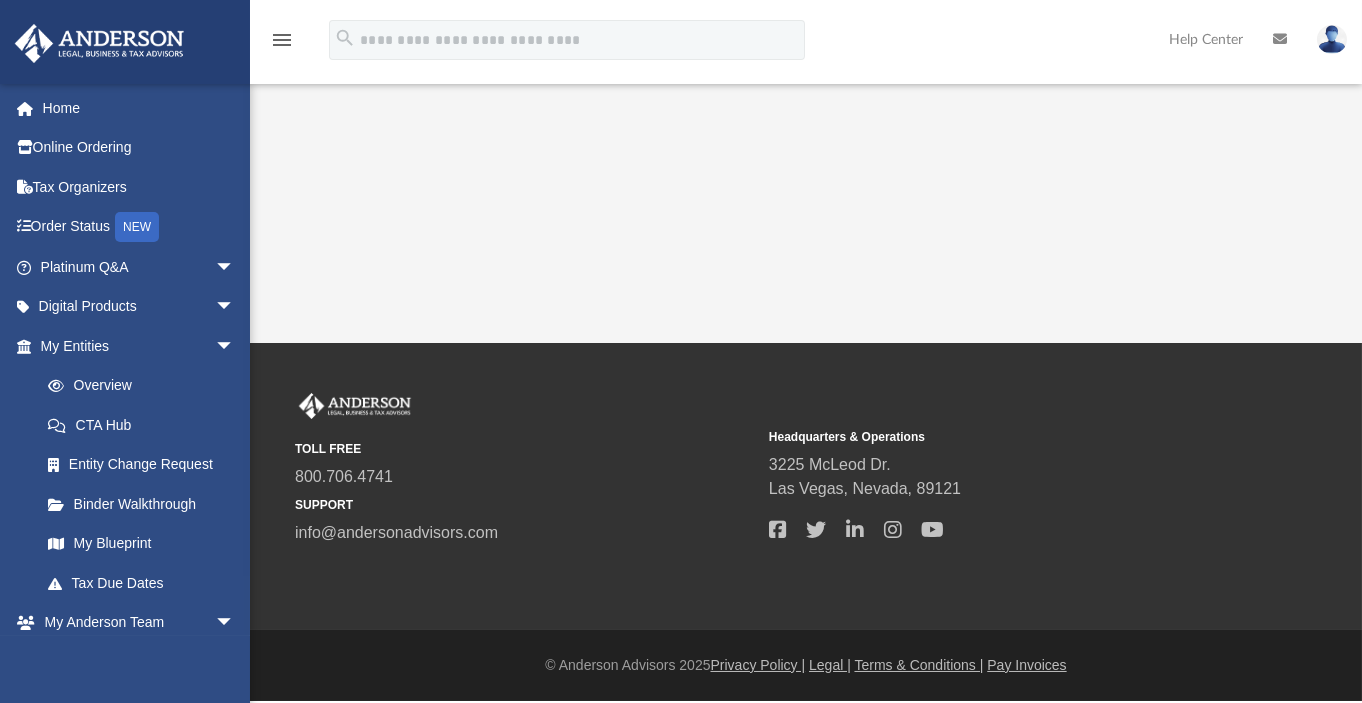 scroll, scrollTop: 65, scrollLeft: 0, axis: vertical 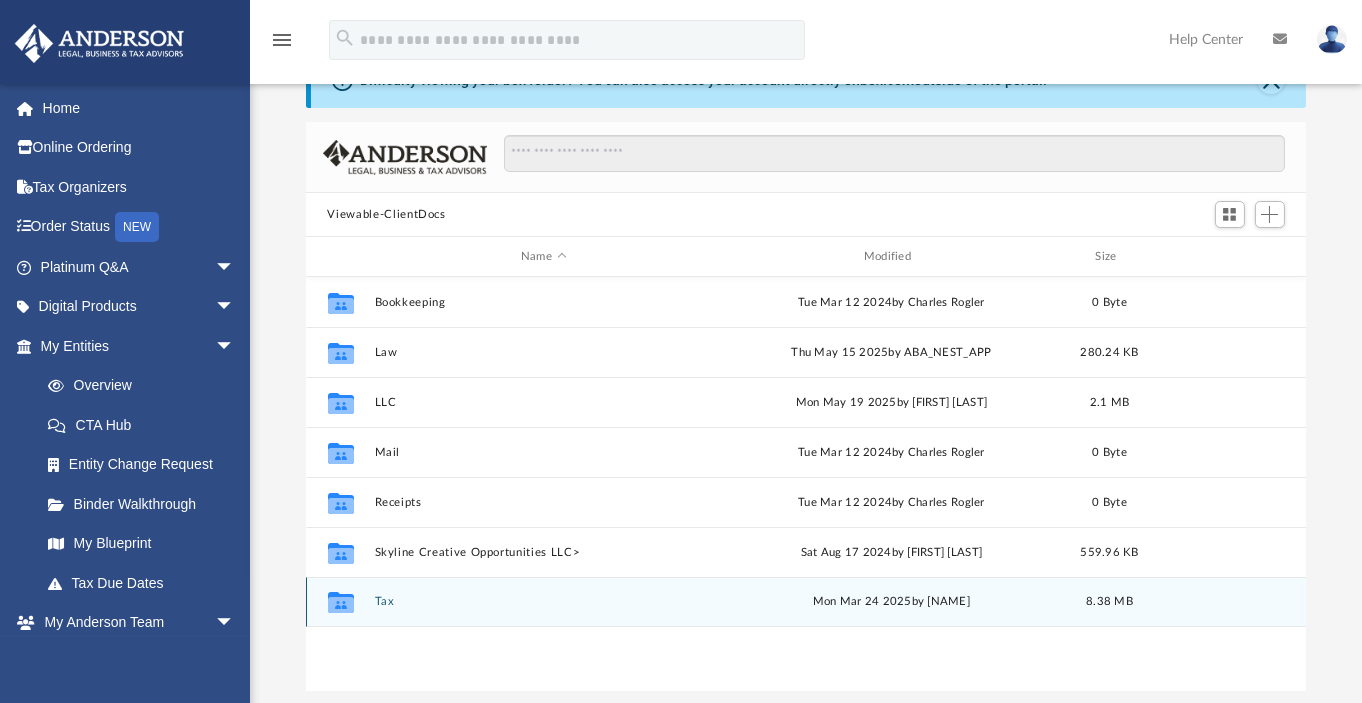 click on "Tax" at bounding box center [543, 601] 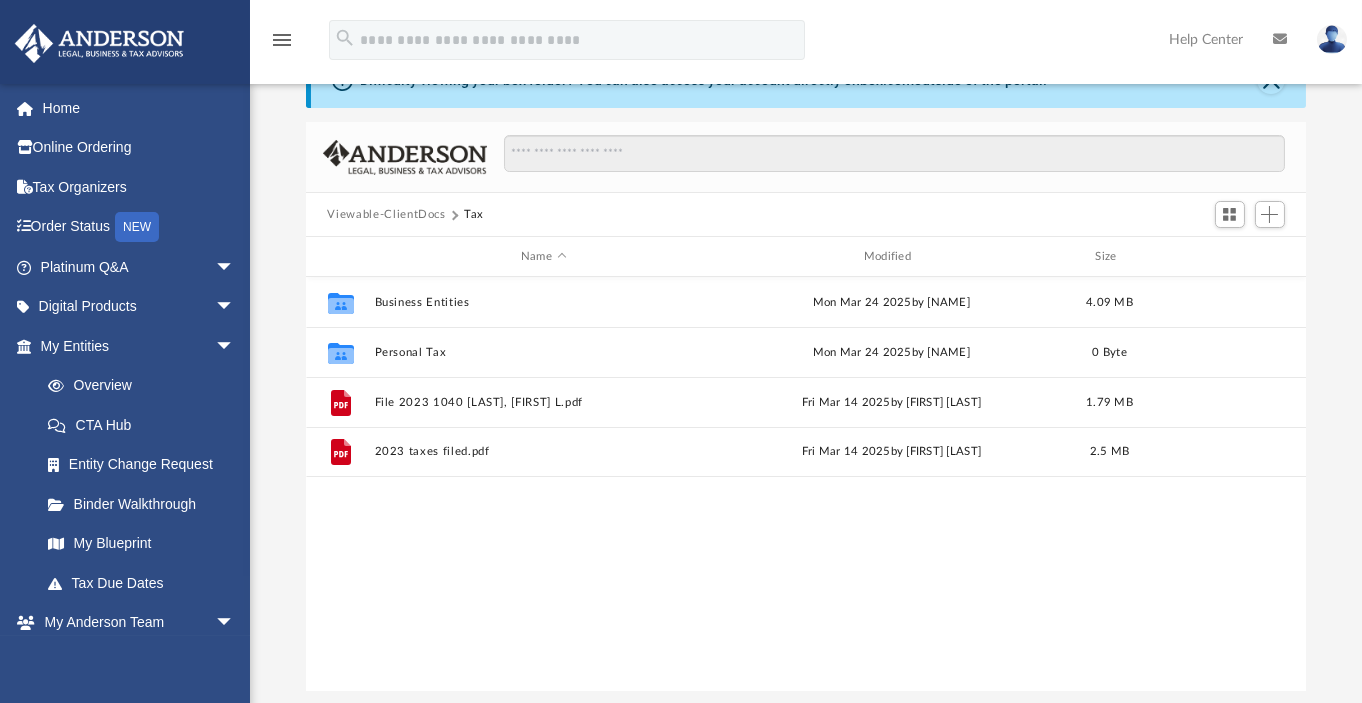click on "Viewable-ClientDocs" at bounding box center (386, 215) 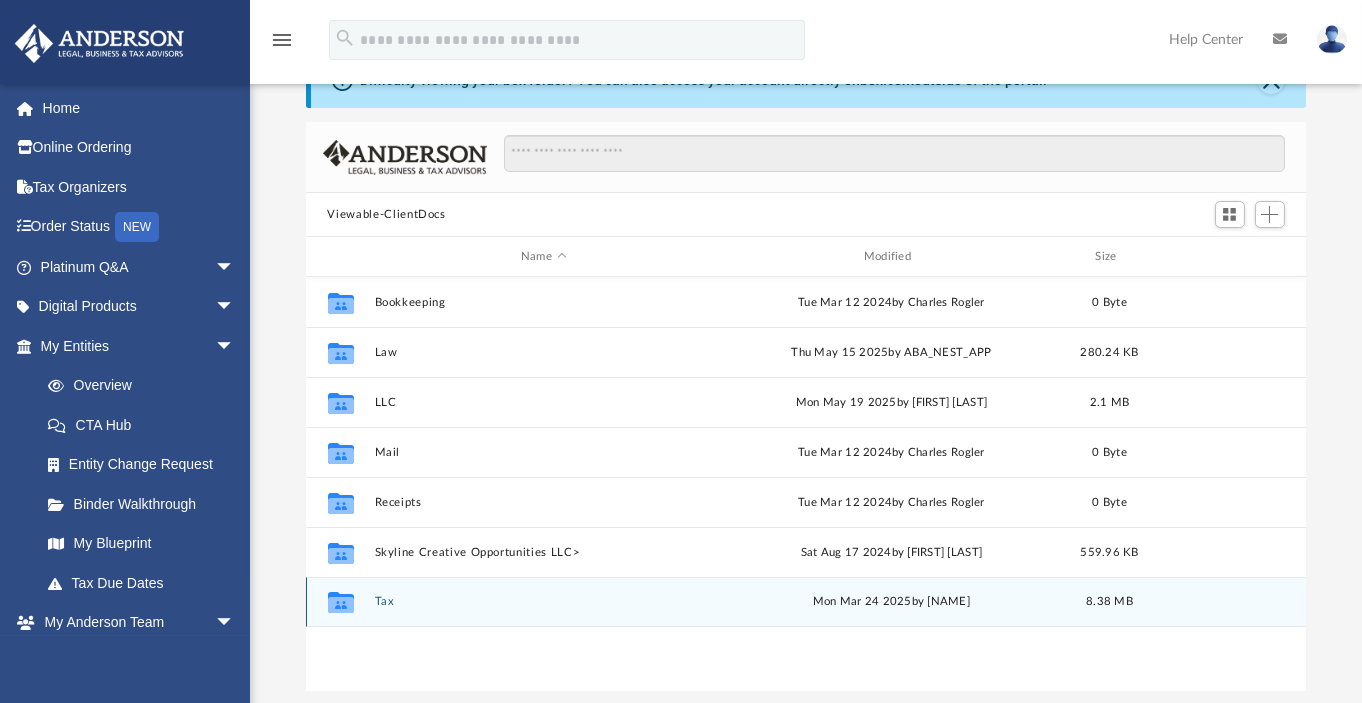 click on "Collaborated Folder Tax Mon Mar 24 2025  by [FIRST] [LAST] 8.38 MB" at bounding box center [806, 602] 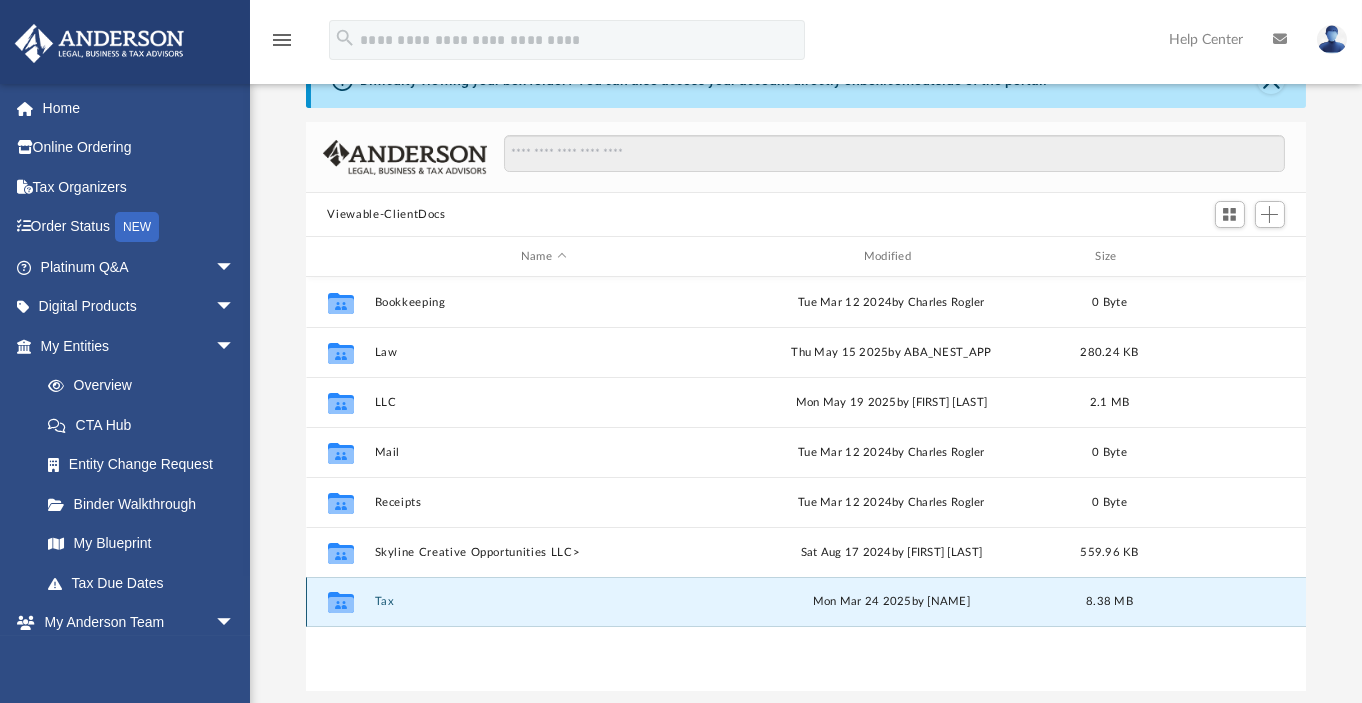 click on "Tax" at bounding box center (543, 601) 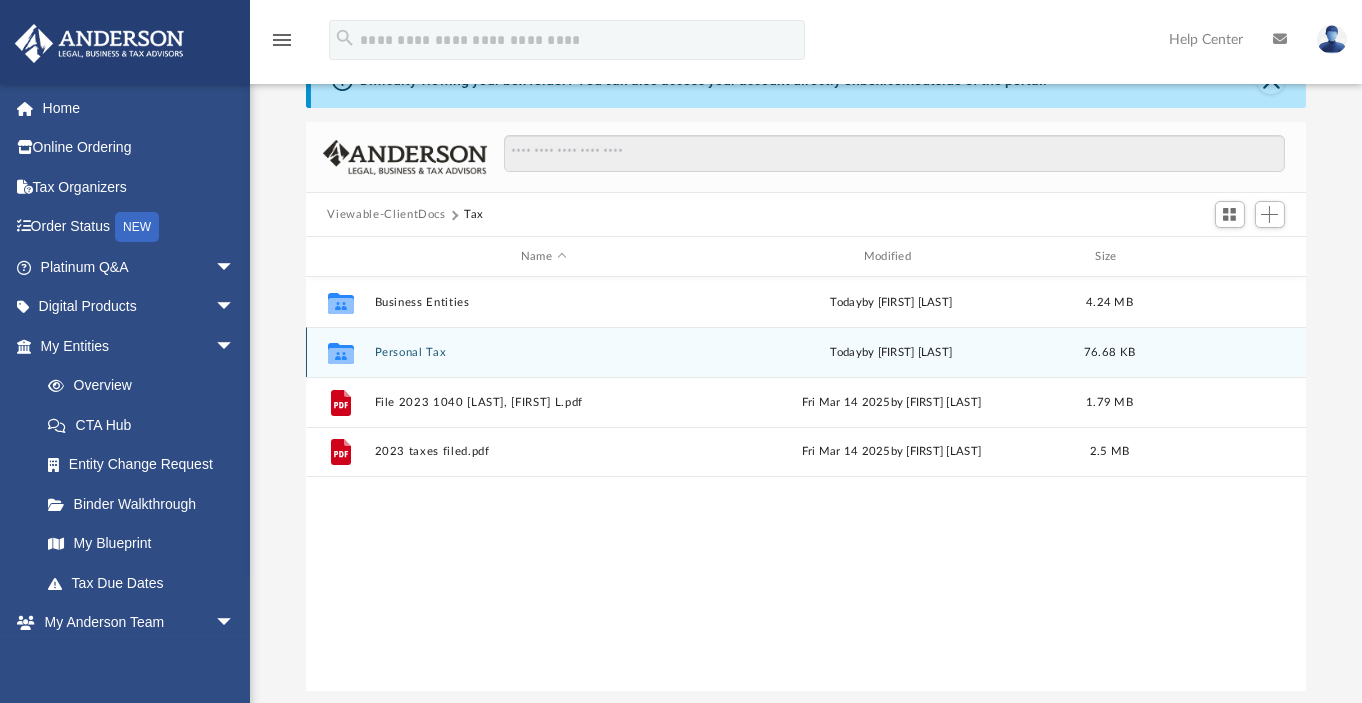 click on "Personal Tax" at bounding box center [543, 352] 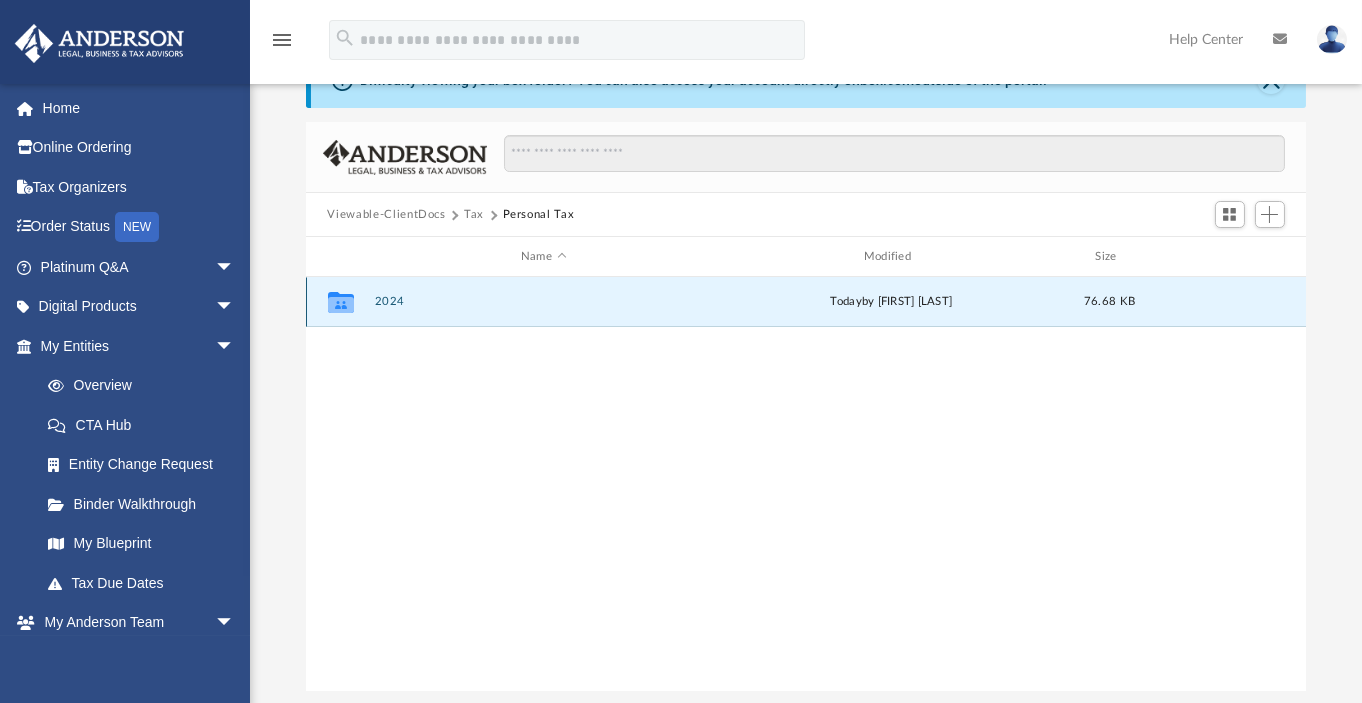 click on "2024" at bounding box center [543, 301] 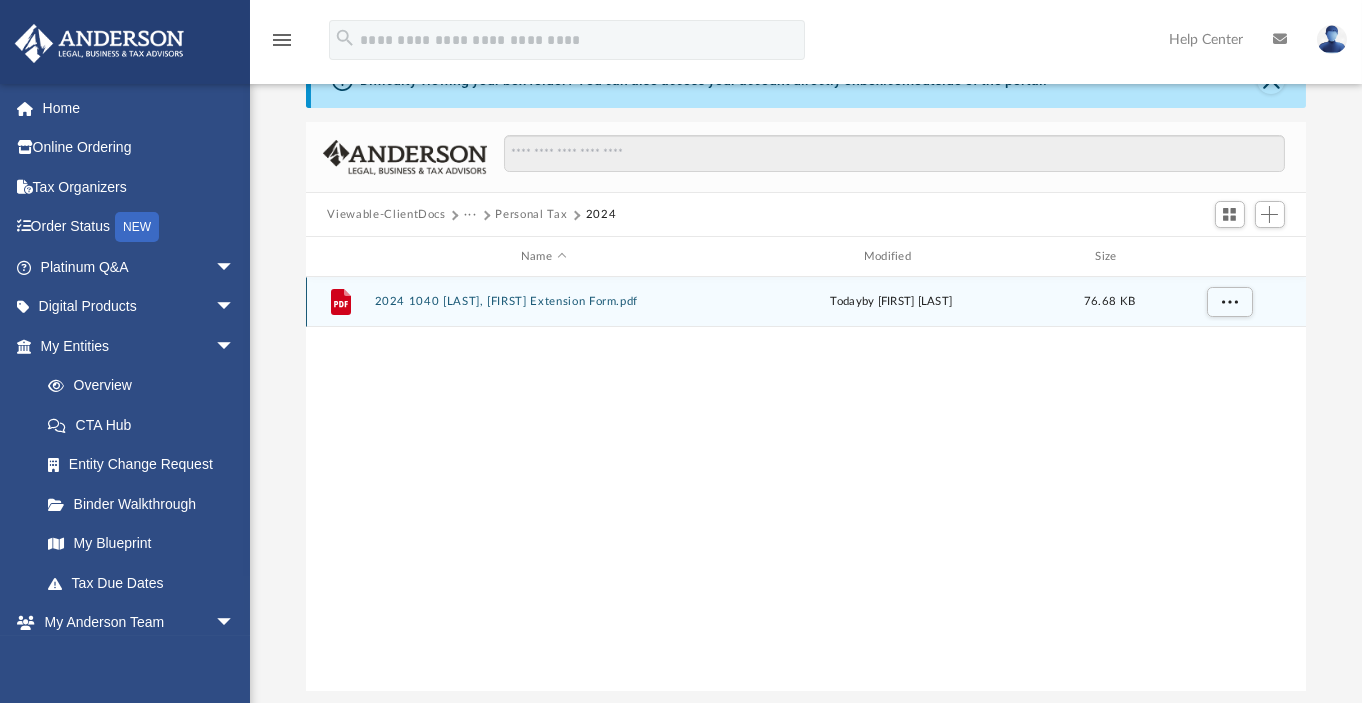 click on "2024 1040 [LAST], [FIRST] Extension Form.pdf" at bounding box center [543, 301] 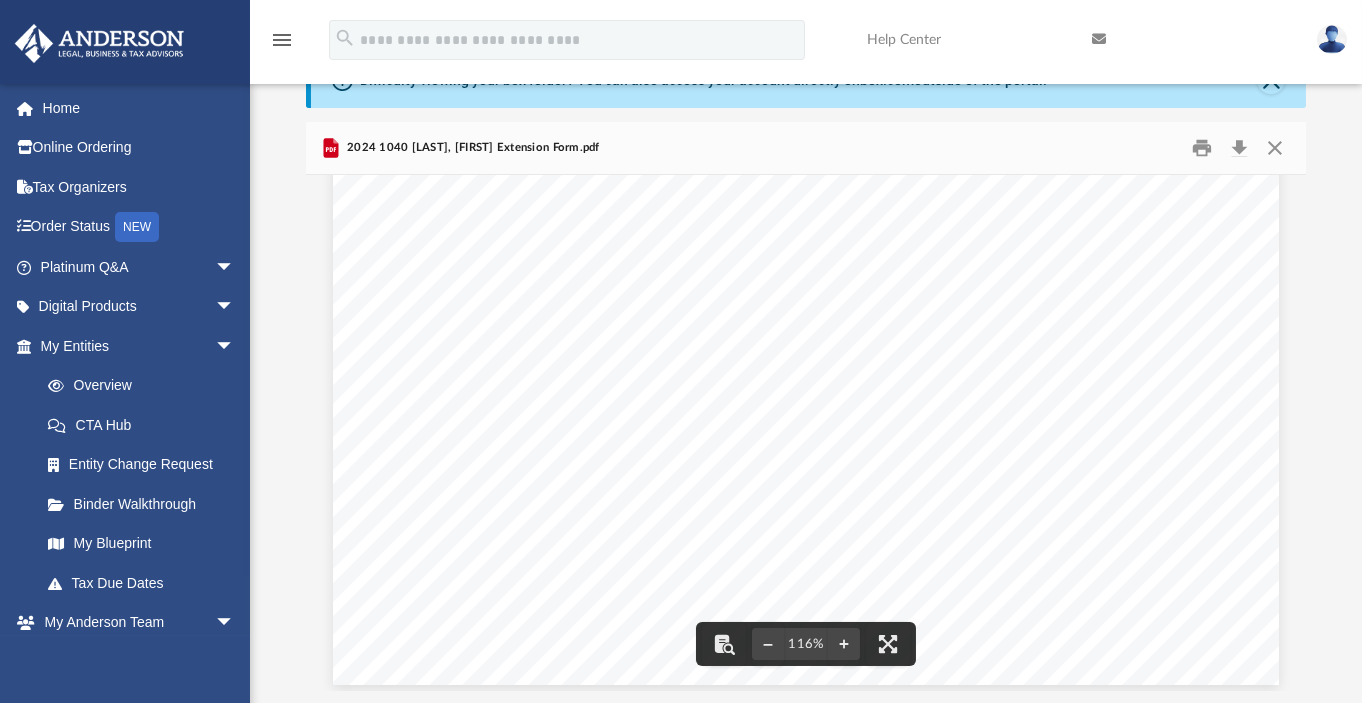 scroll, scrollTop: 738, scrollLeft: 0, axis: vertical 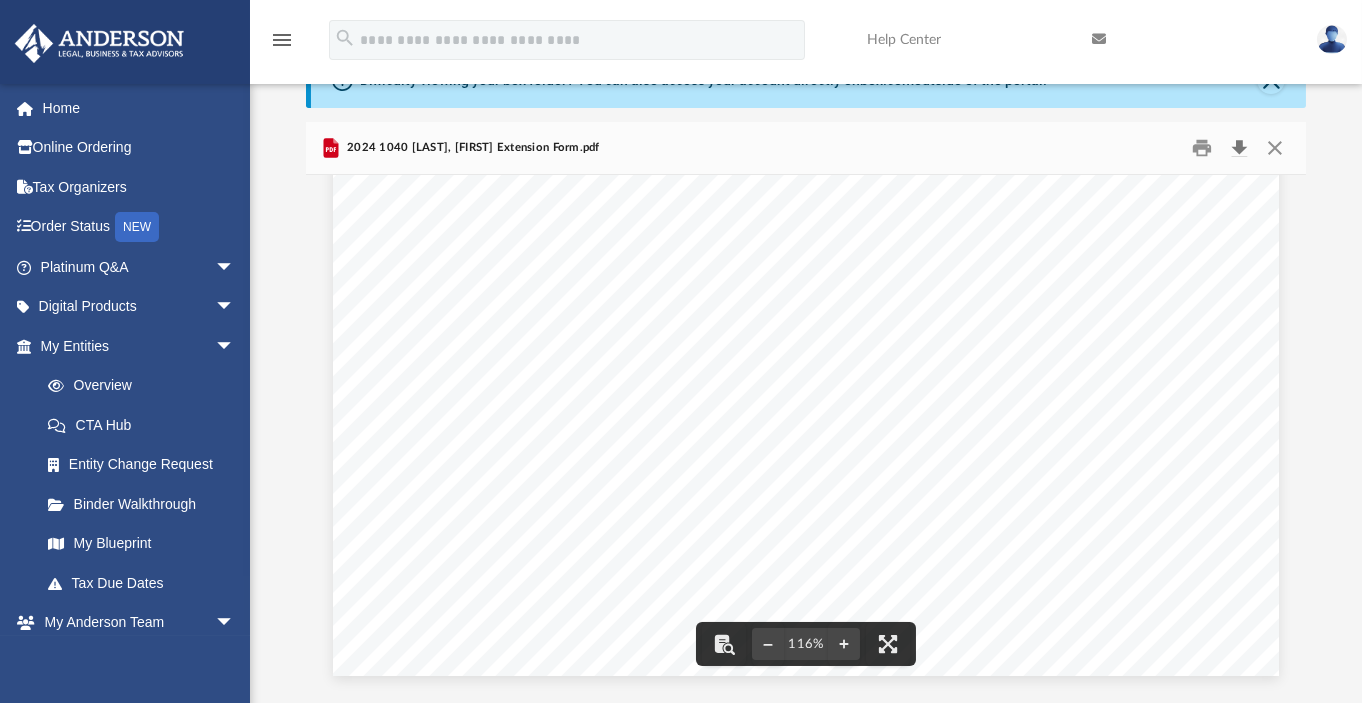 click at bounding box center (1240, 148) 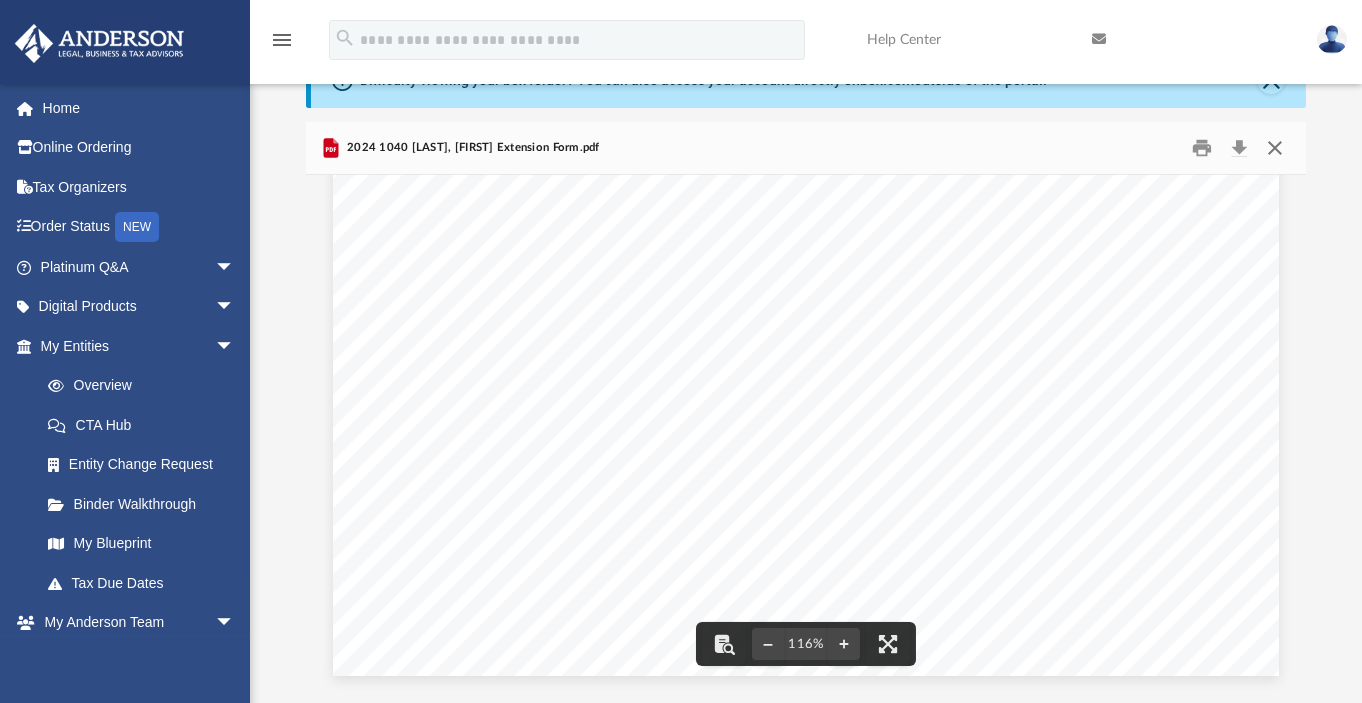 click at bounding box center [1275, 148] 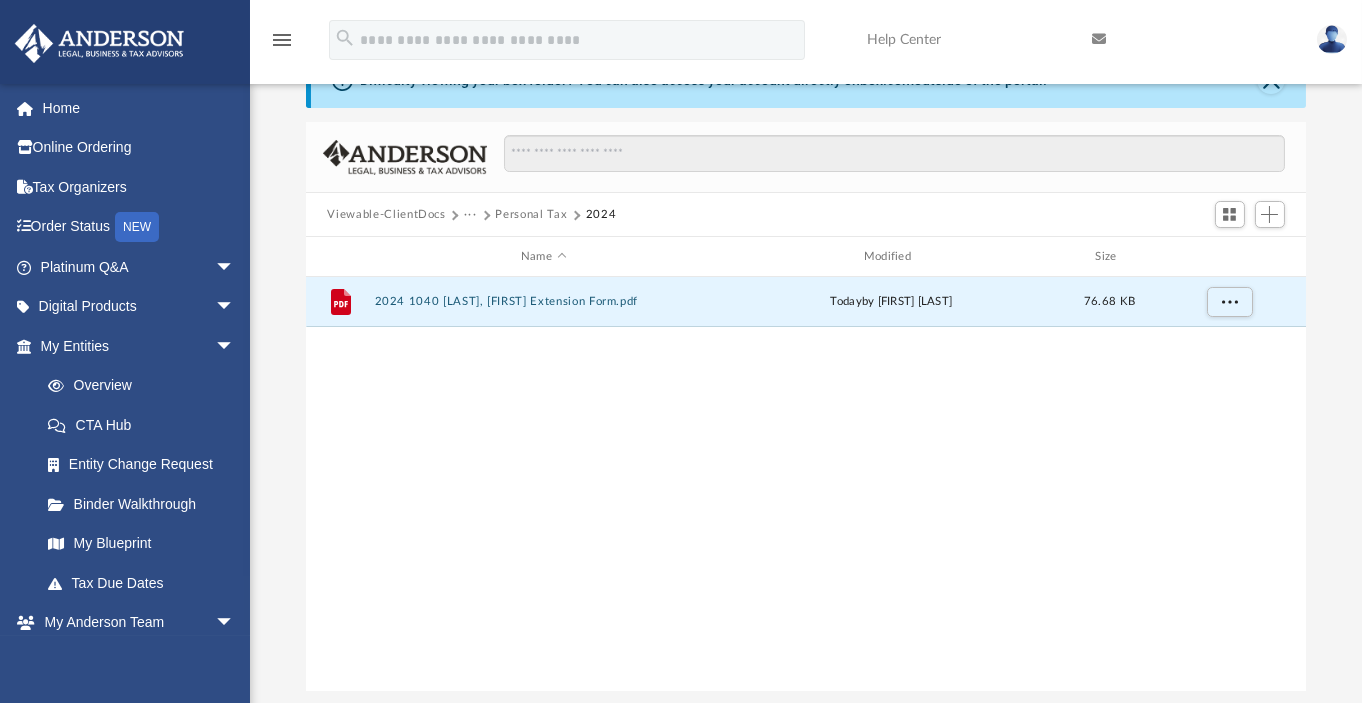 click on "···" at bounding box center (470, 215) 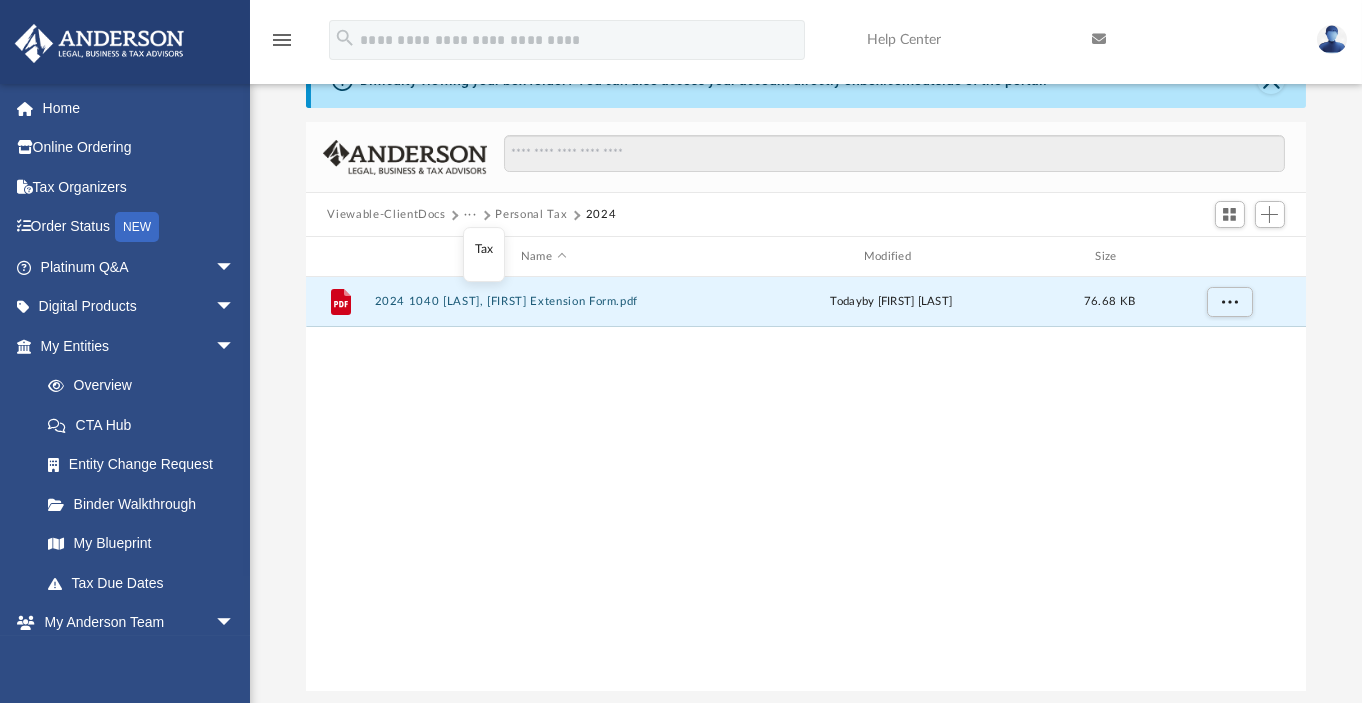 click on "Tax" at bounding box center [484, 249] 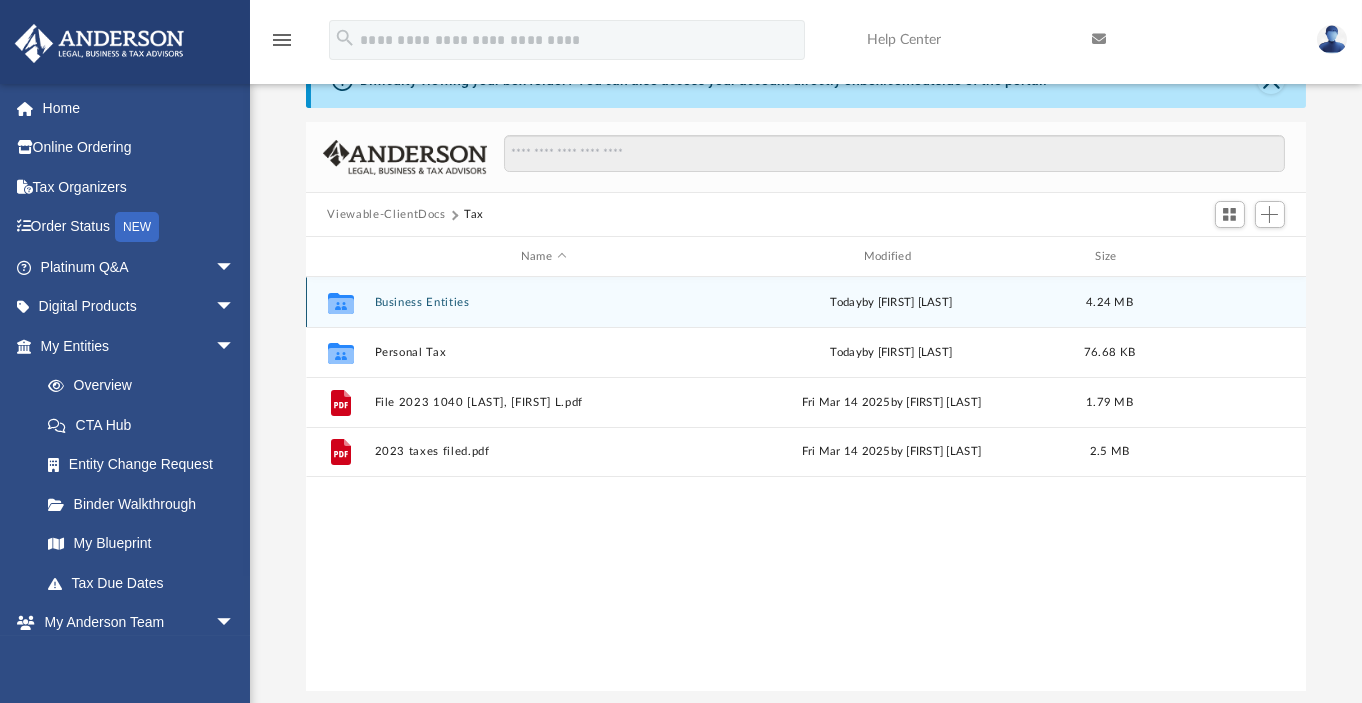 click on "Collaborated Folder Business Entities today  by [FIRST] [LAST] 4.24 MB" at bounding box center [806, 302] 